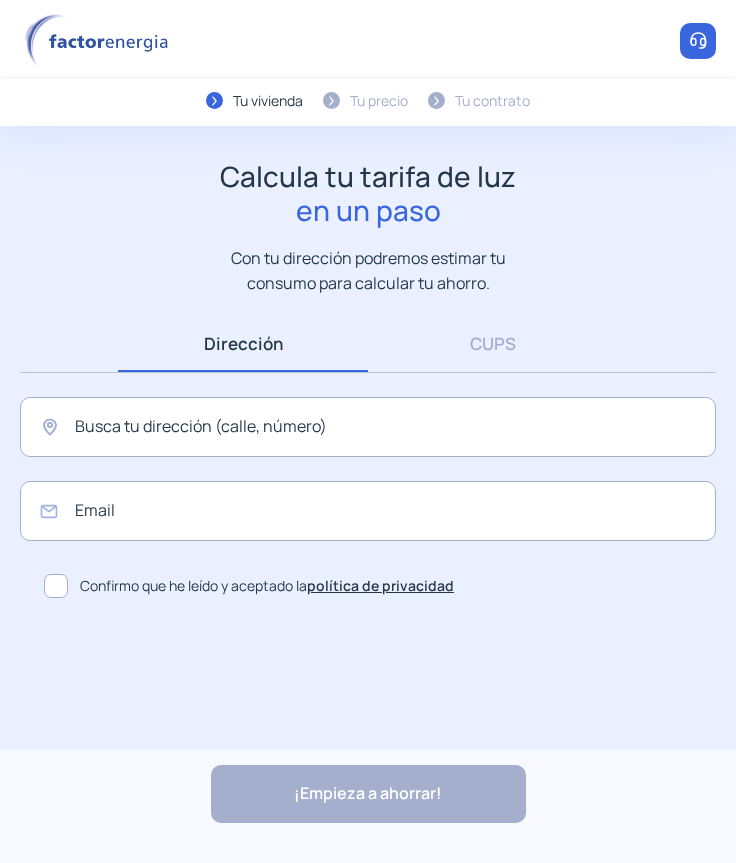 scroll, scrollTop: 0, scrollLeft: 0, axis: both 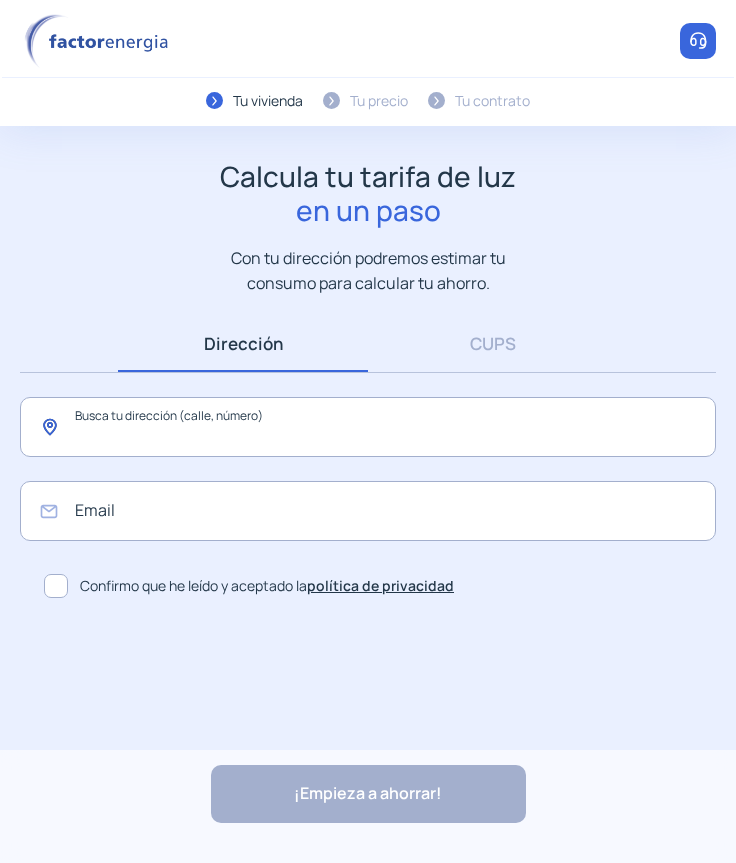 click 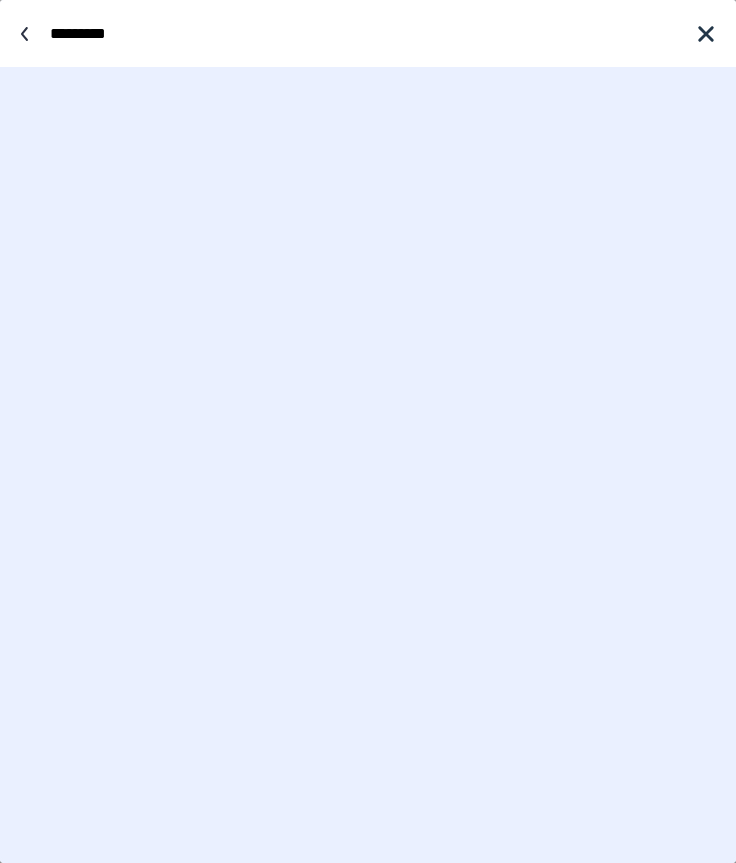 click on "********" at bounding box center [363, 33] 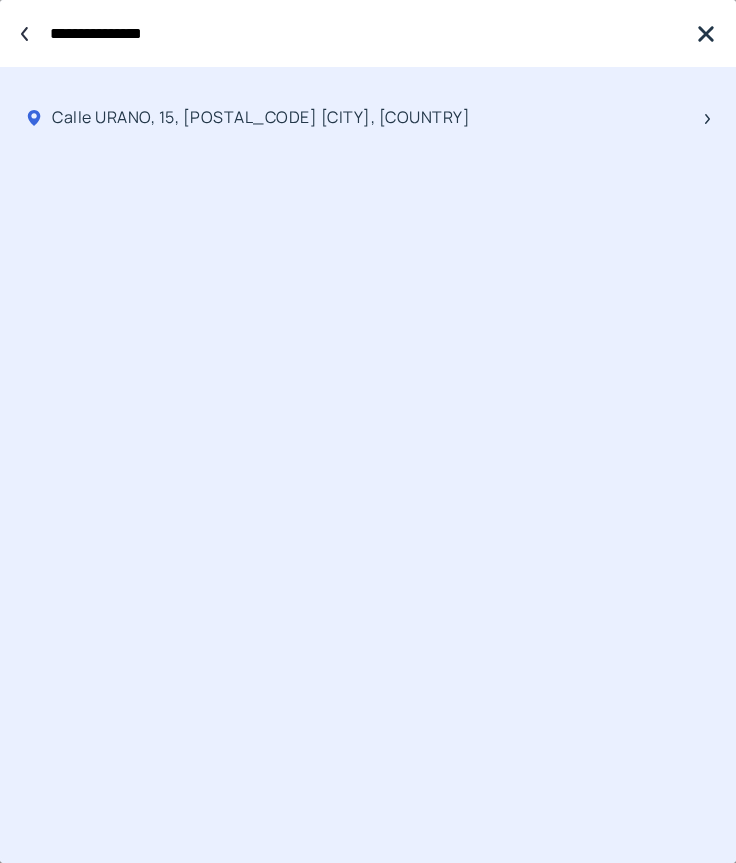 type on "**********" 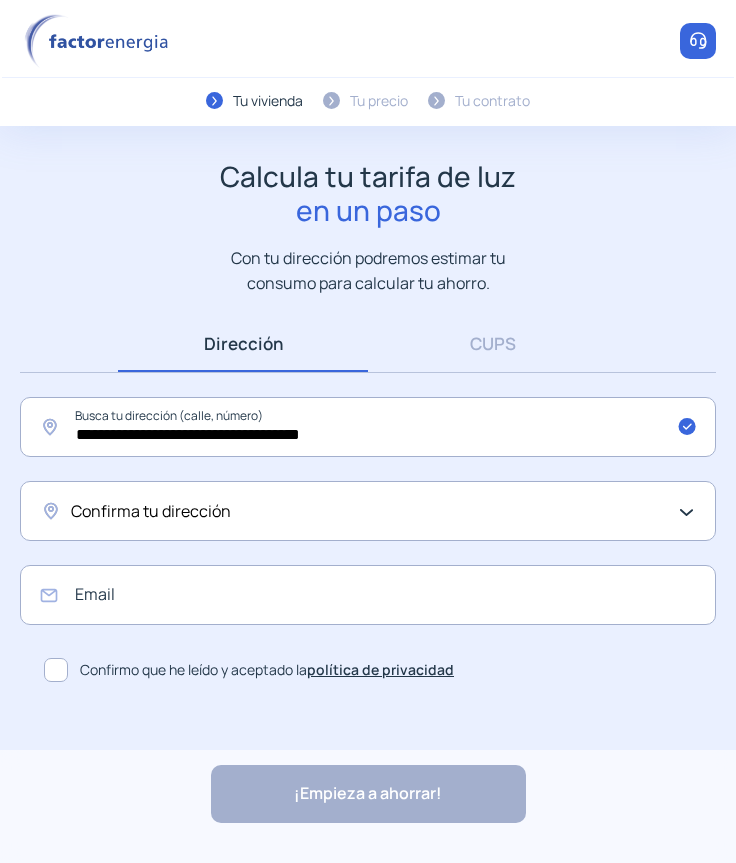 click on "Confirma tu dirección" 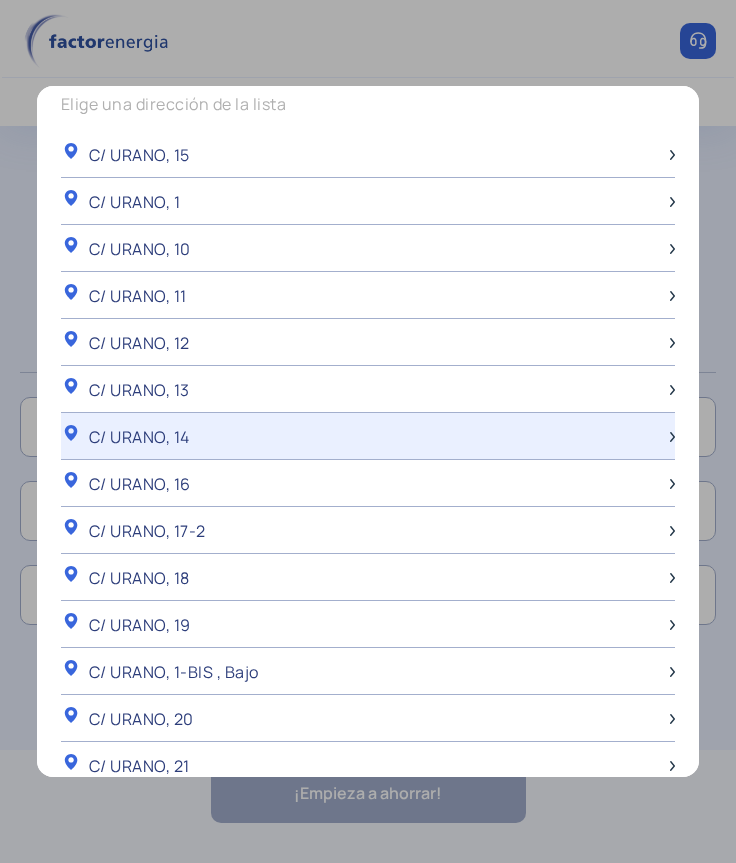 scroll, scrollTop: 0, scrollLeft: 0, axis: both 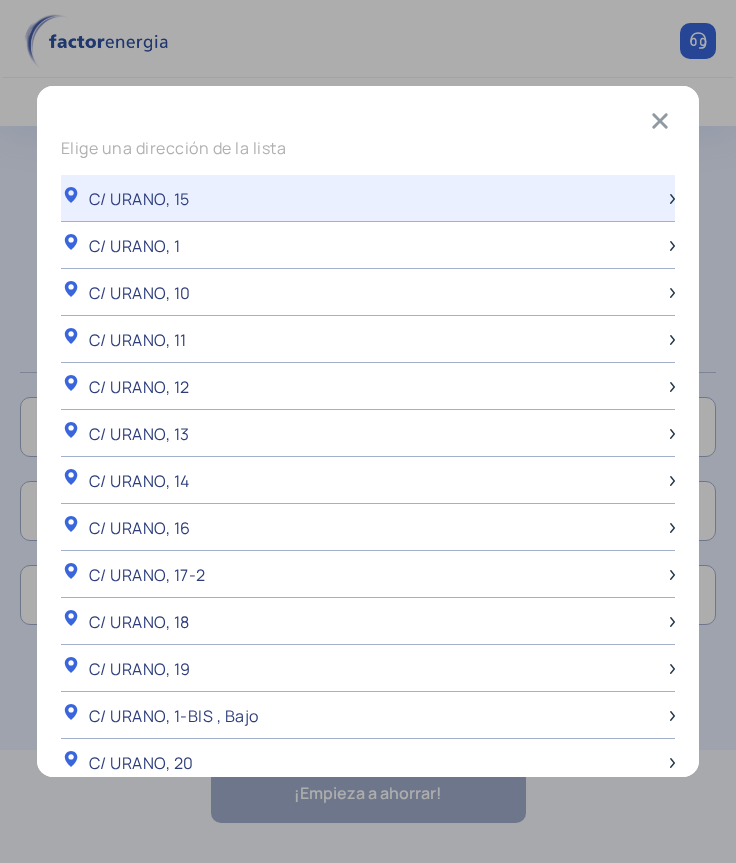 click on "C/ URANO, 15" at bounding box center (368, 198) 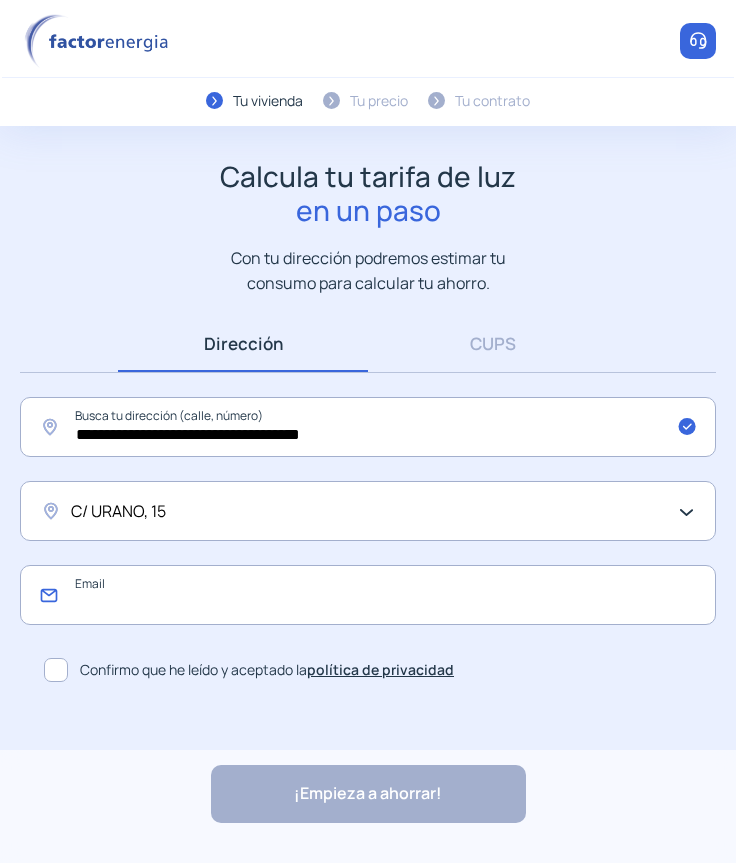 click 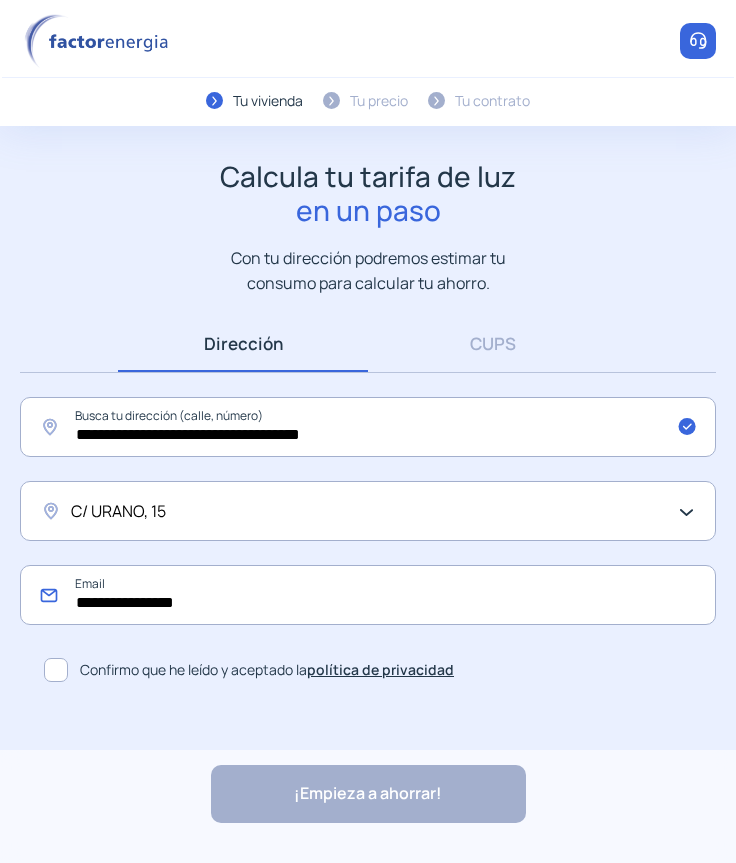 type on "**********" 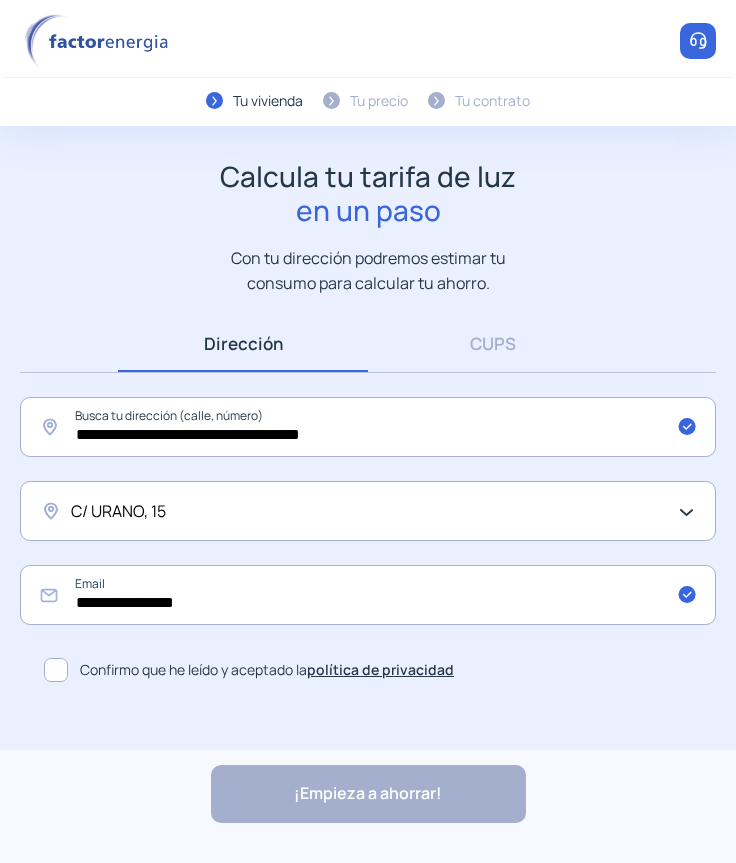 click 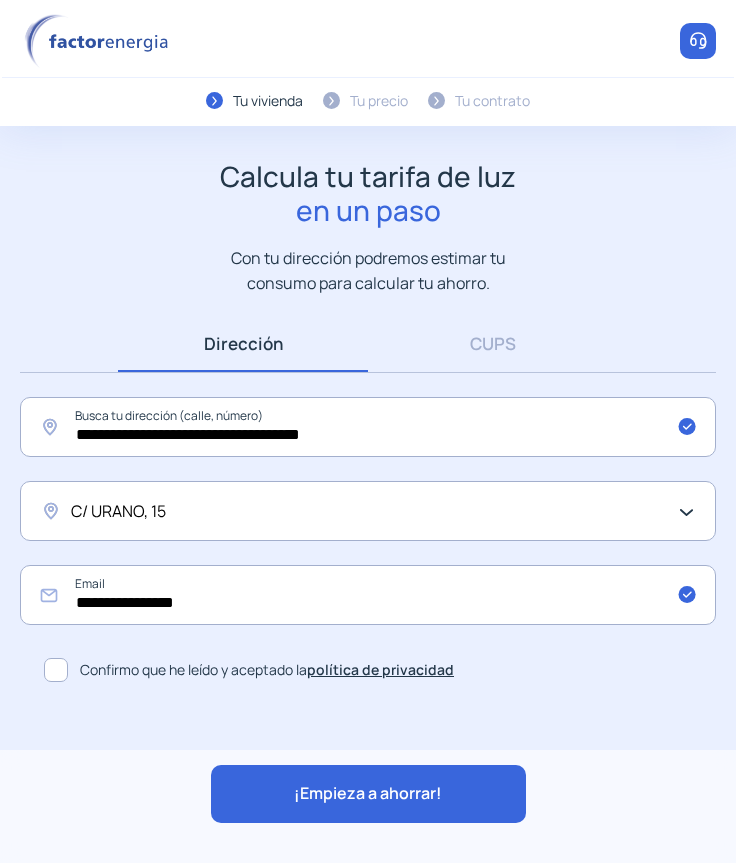 click on "¡Empieza a ahorrar!" 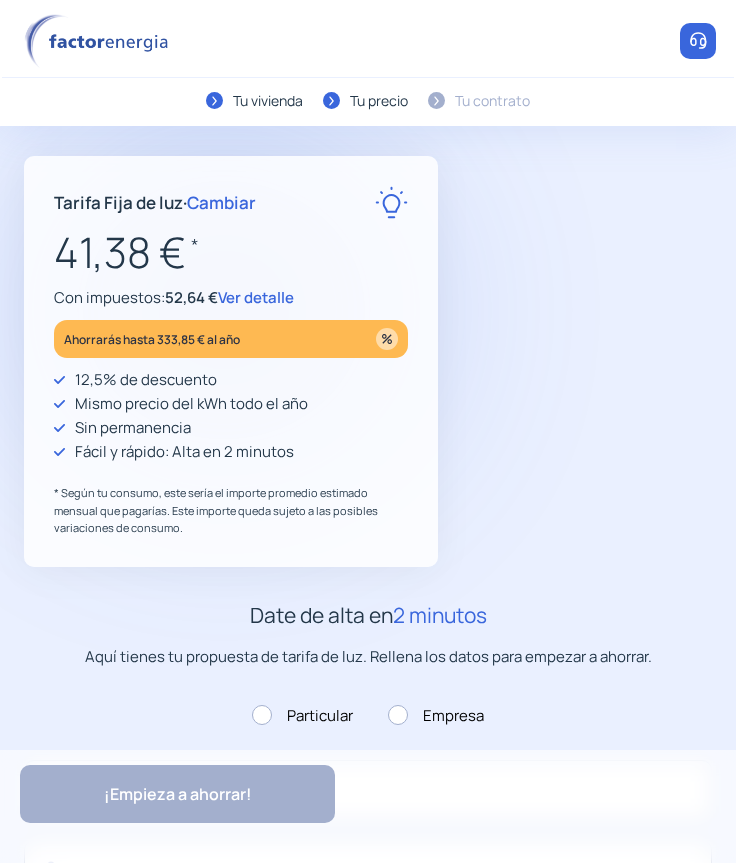 type on "**********" 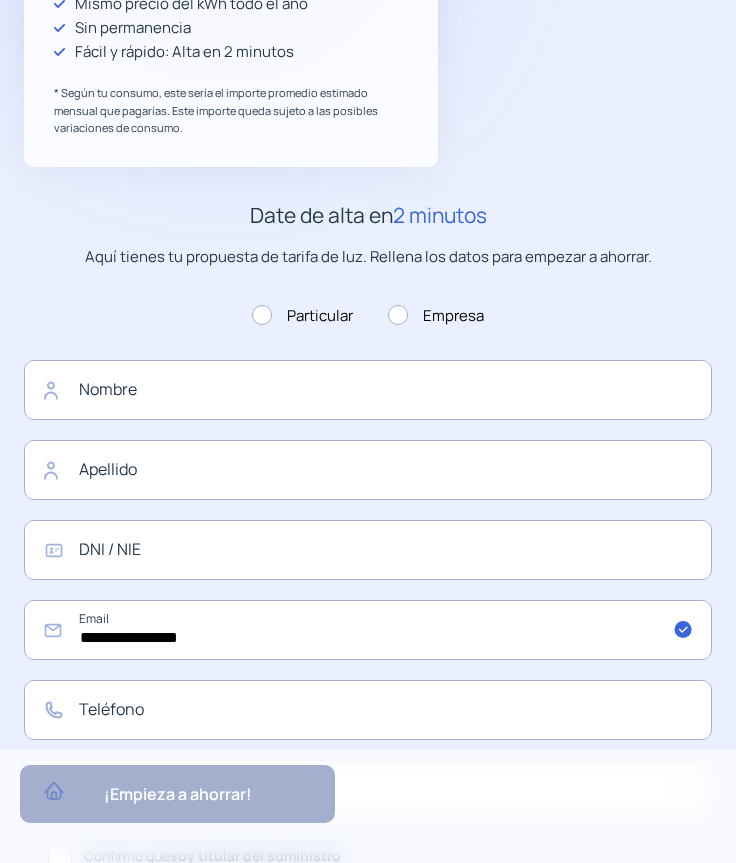 scroll, scrollTop: 667, scrollLeft: 0, axis: vertical 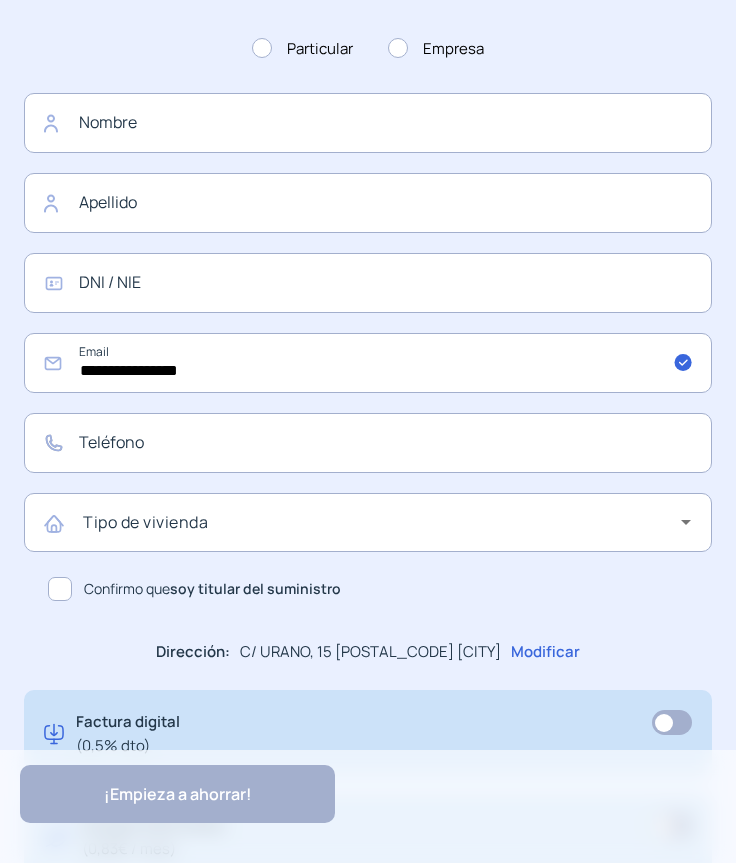 click on "**********" 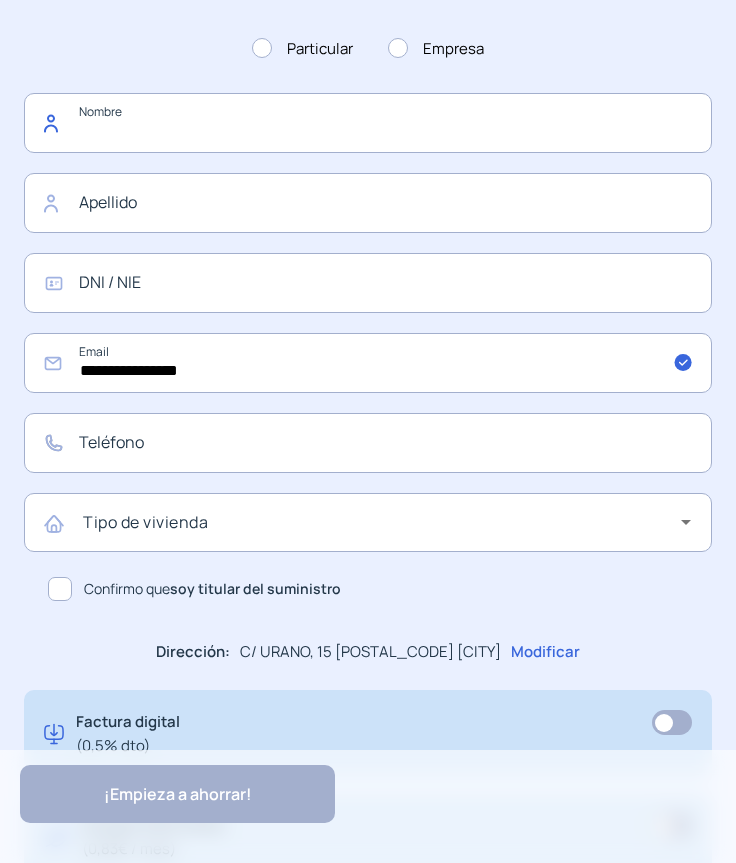 click 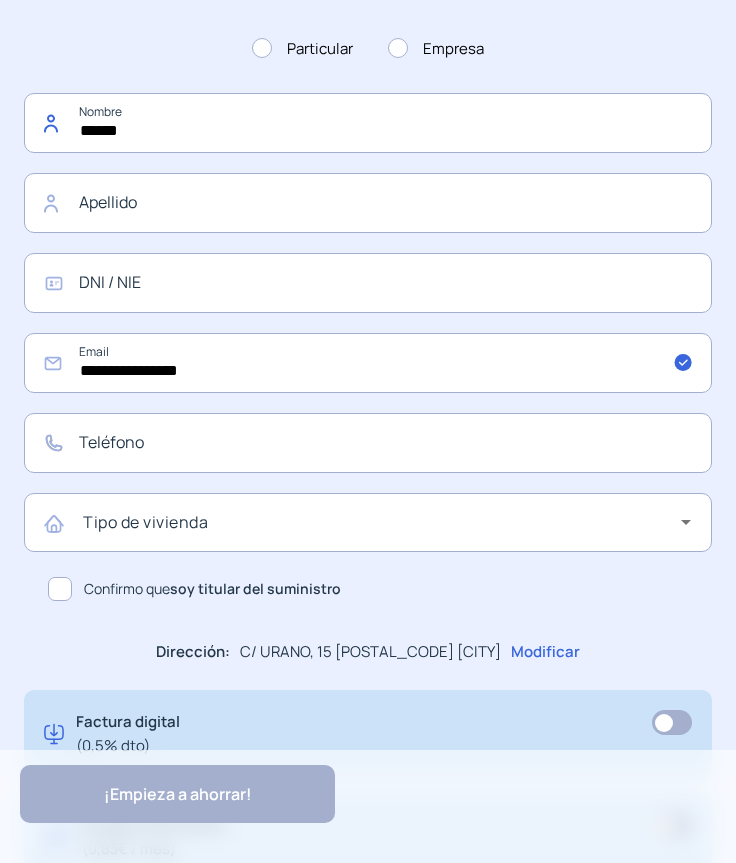type on "******" 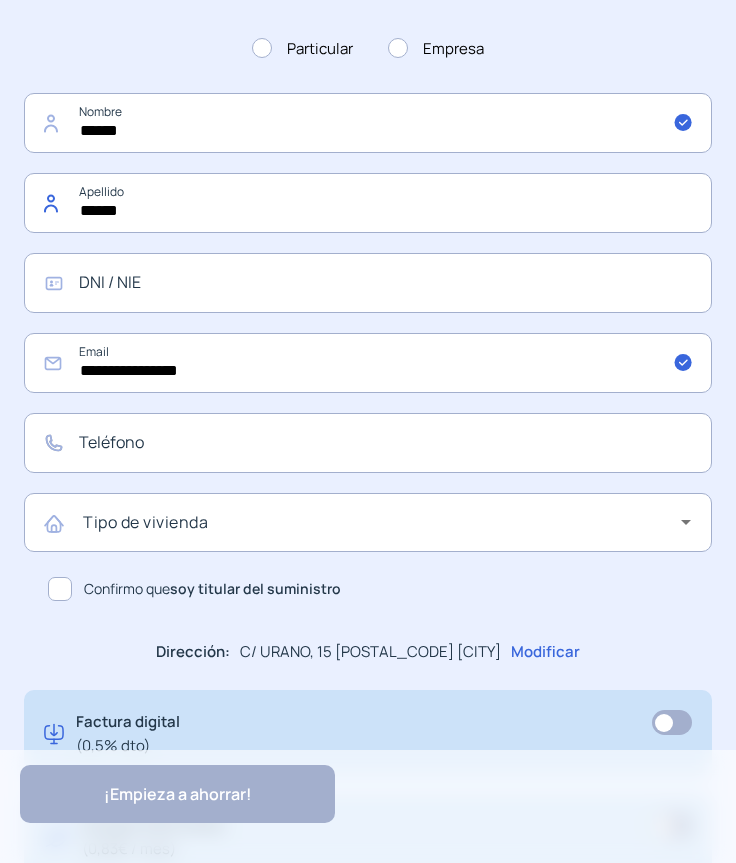 type on "******" 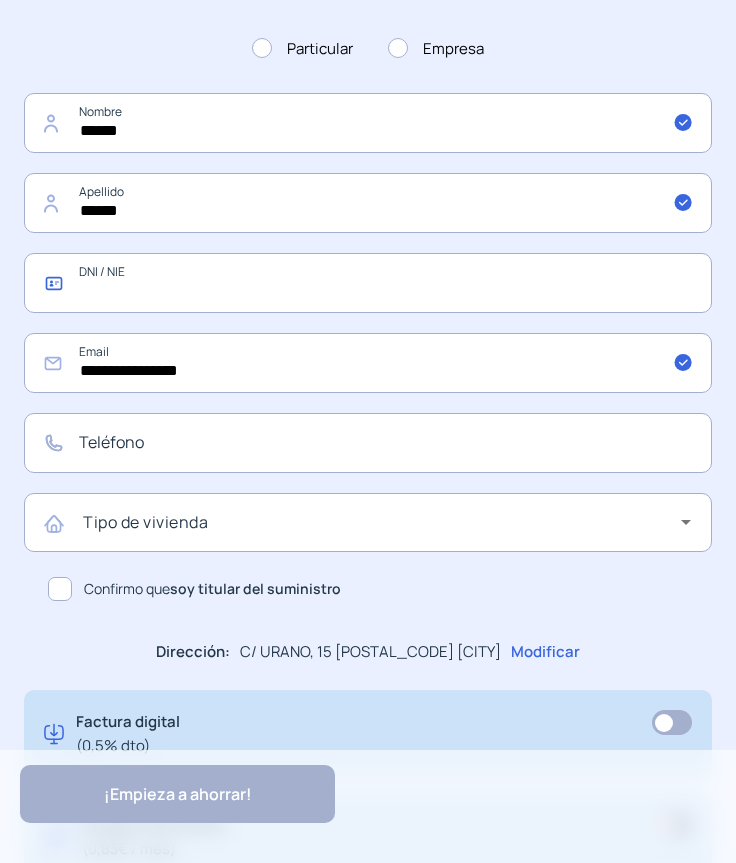 click 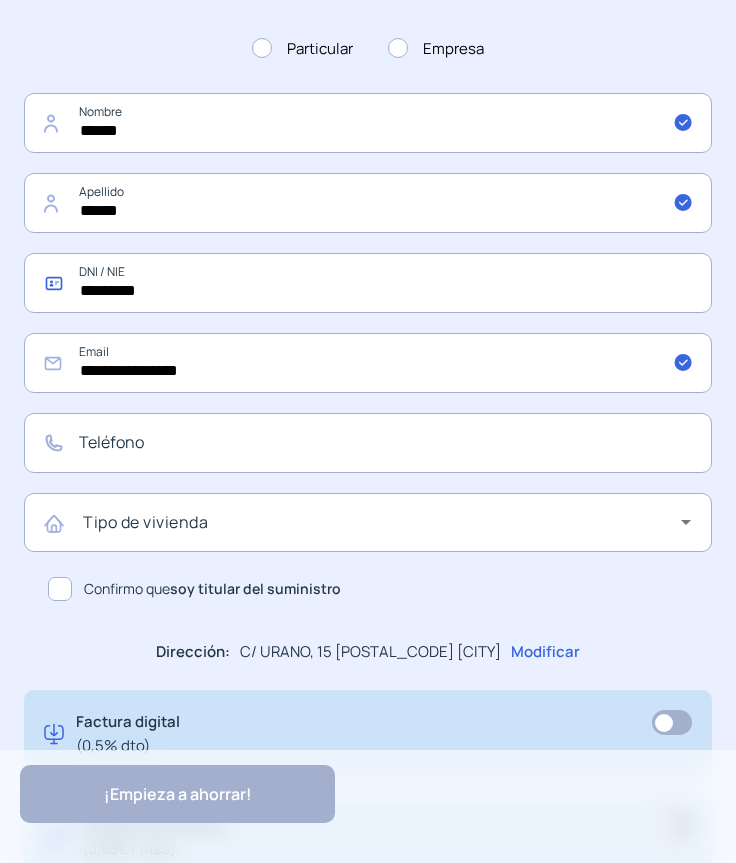 type on "*********" 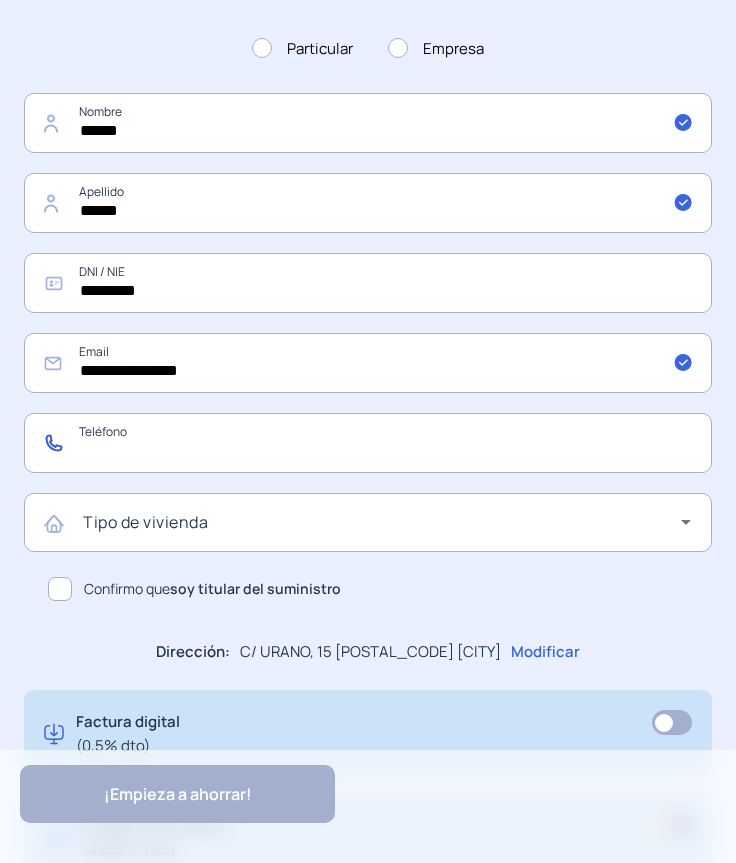 click 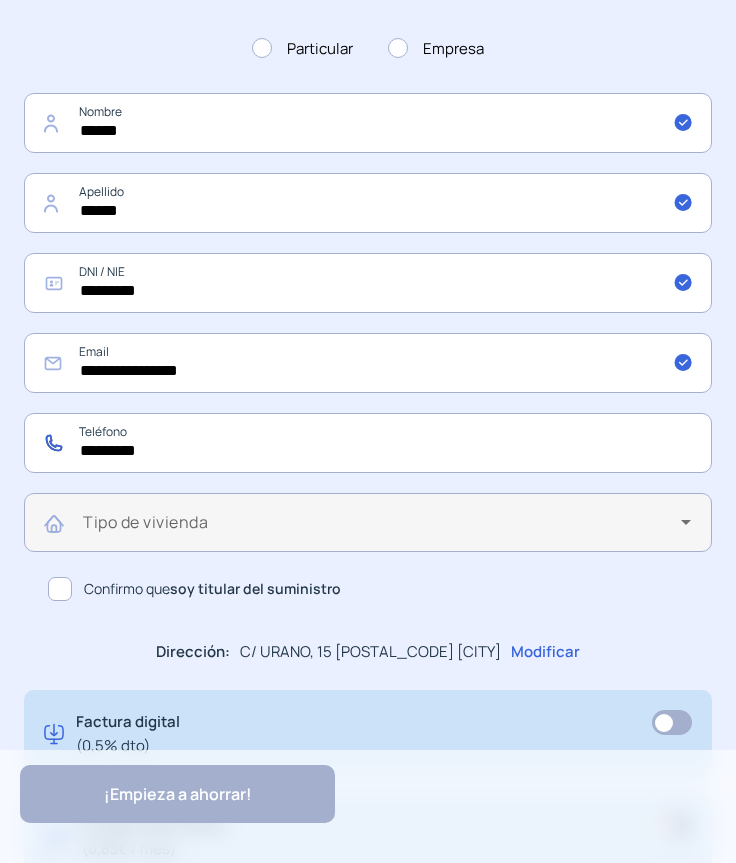 type on "*********" 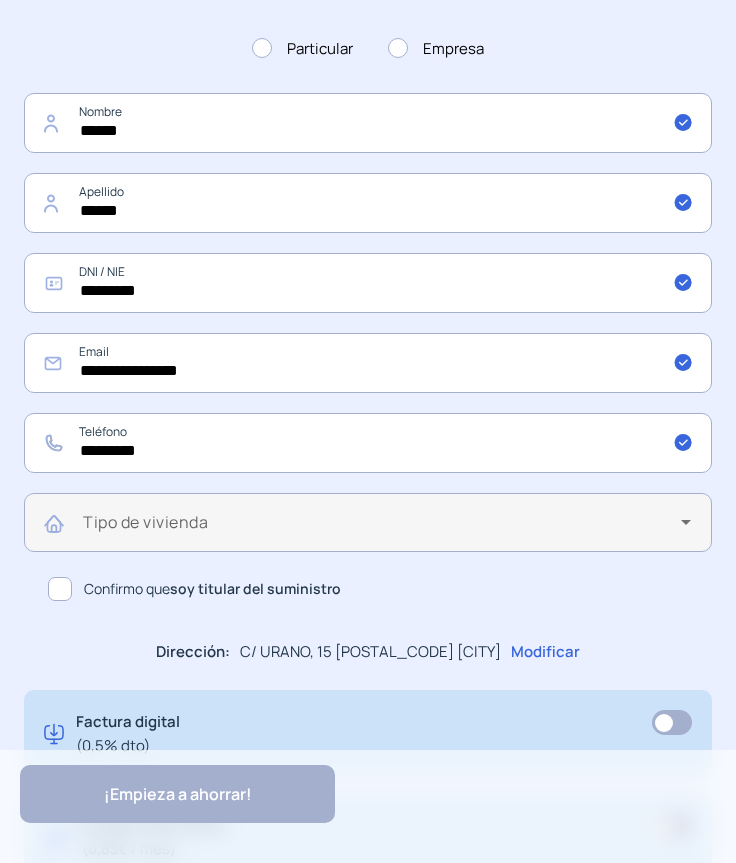 click on "Tipo de vivienda" 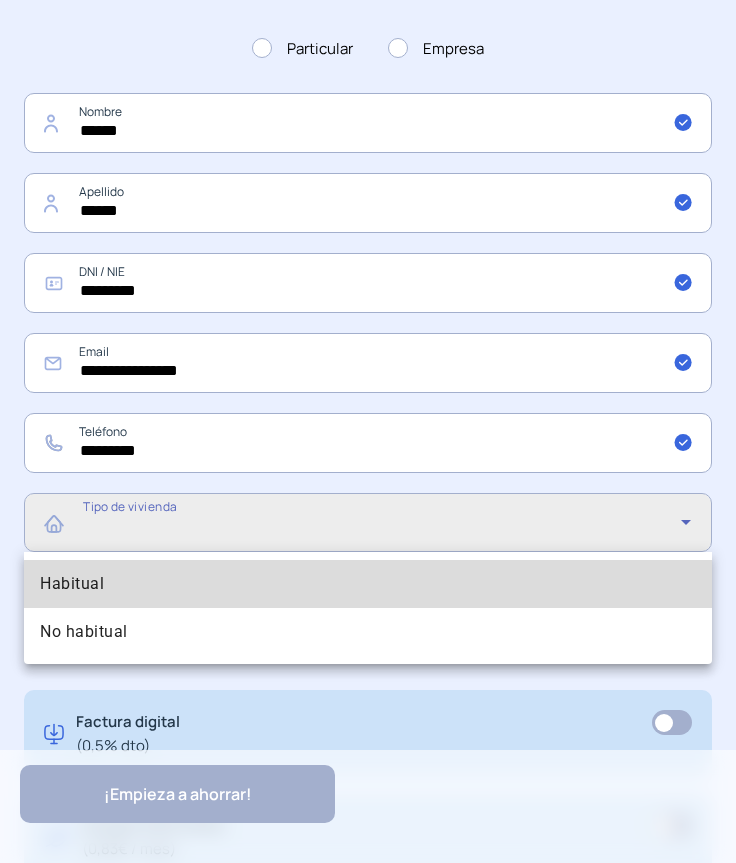 click on "Habitual" at bounding box center (72, 584) 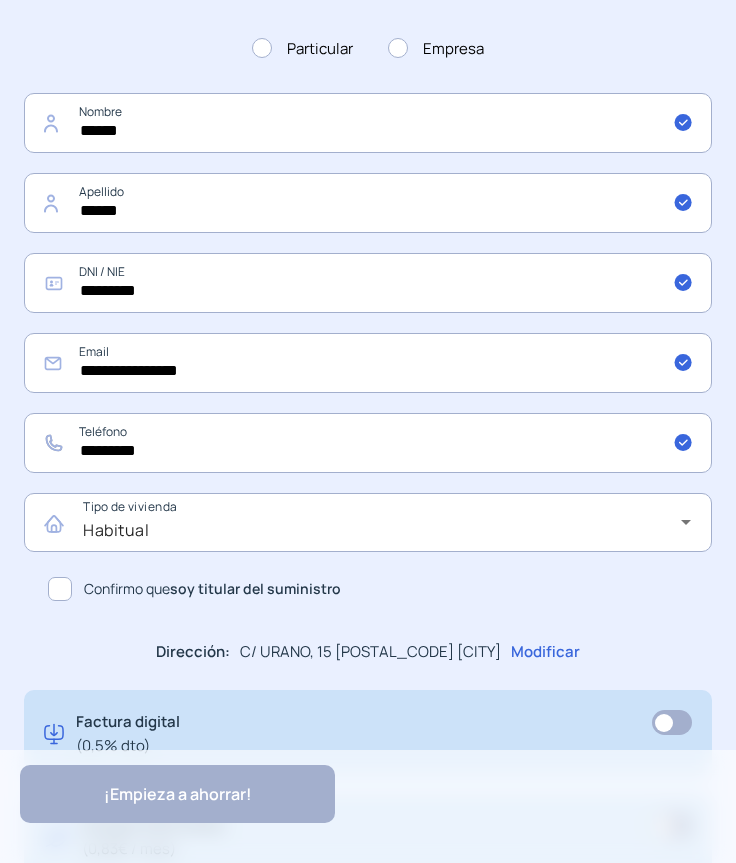 click 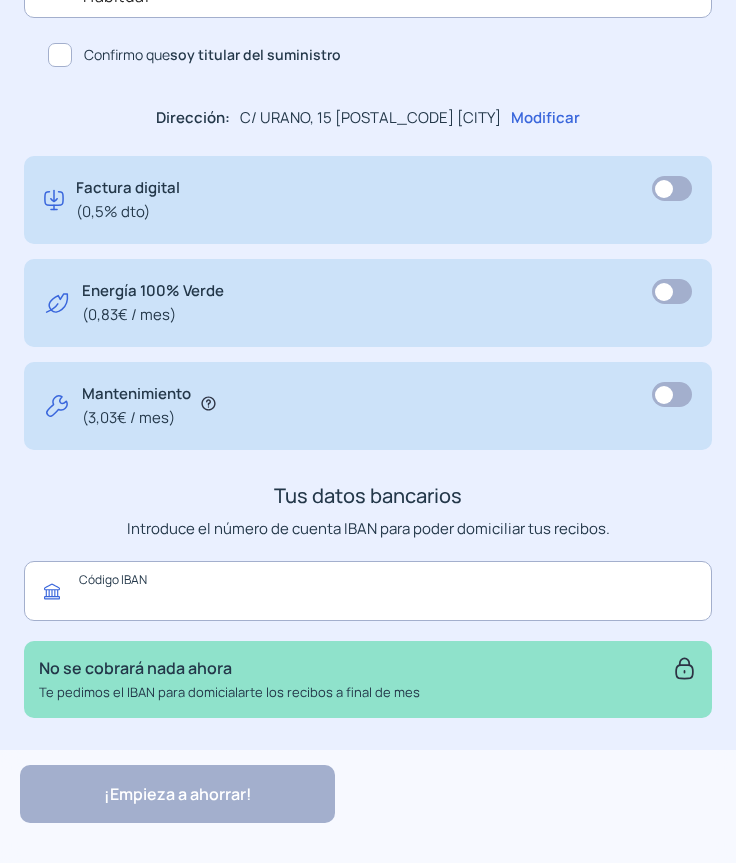 click 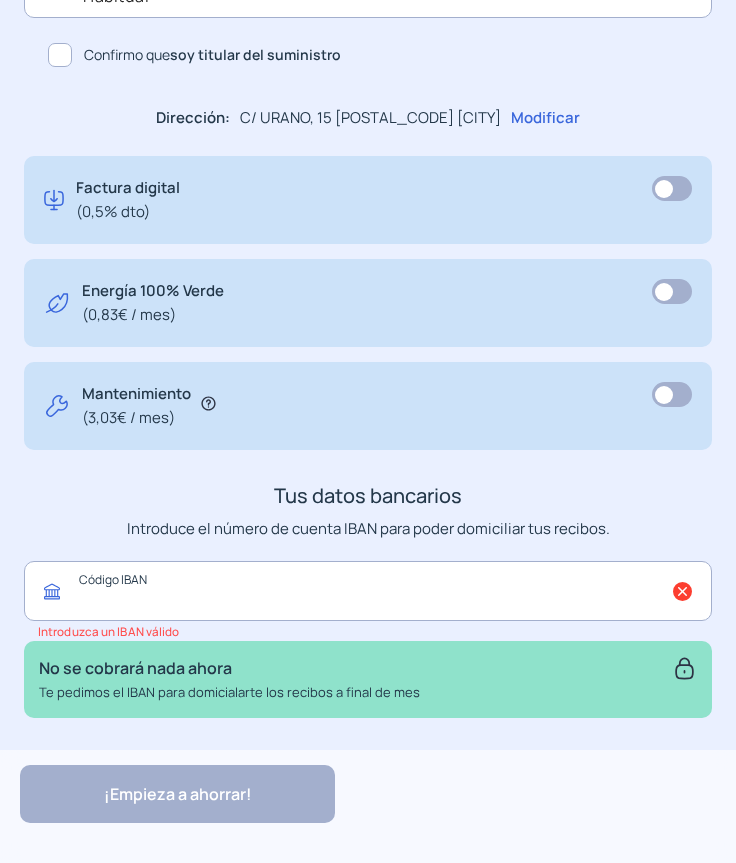 drag, startPoint x: 268, startPoint y: 607, endPoint x: 252, endPoint y: 607, distance: 16 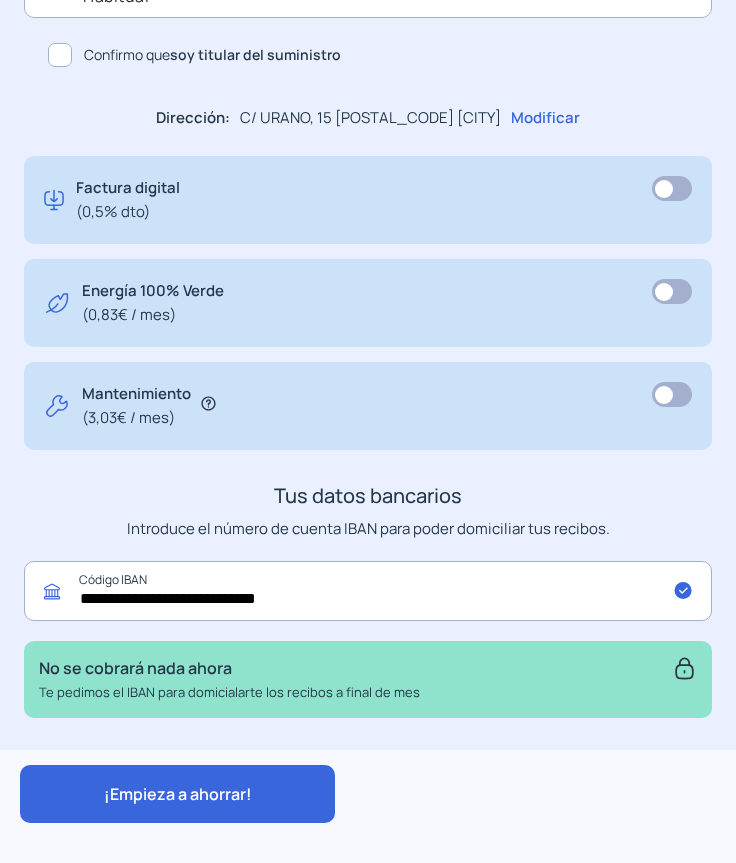 click on "**********" 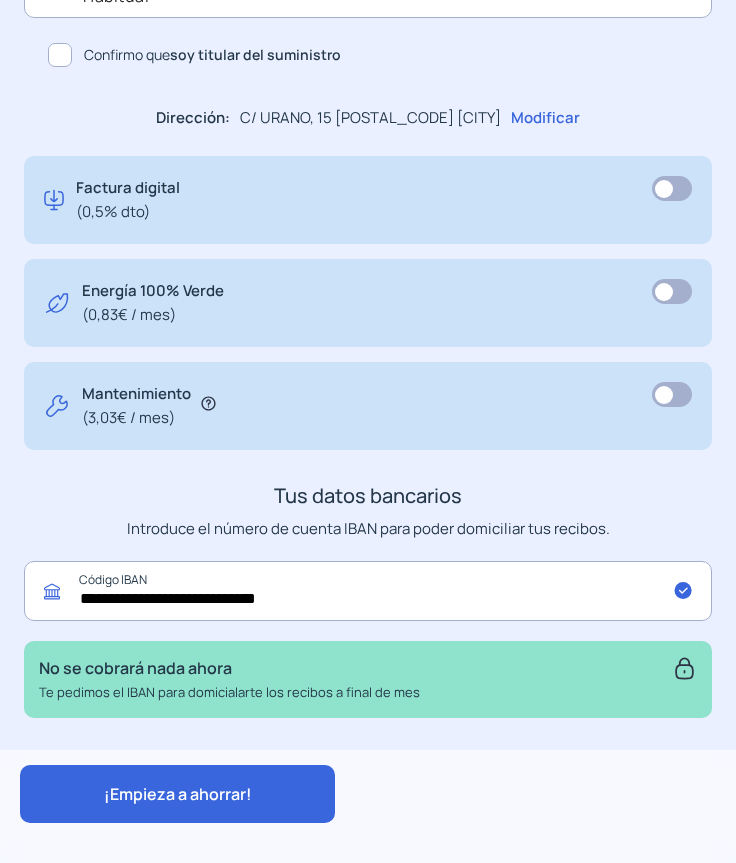 type on "**********" 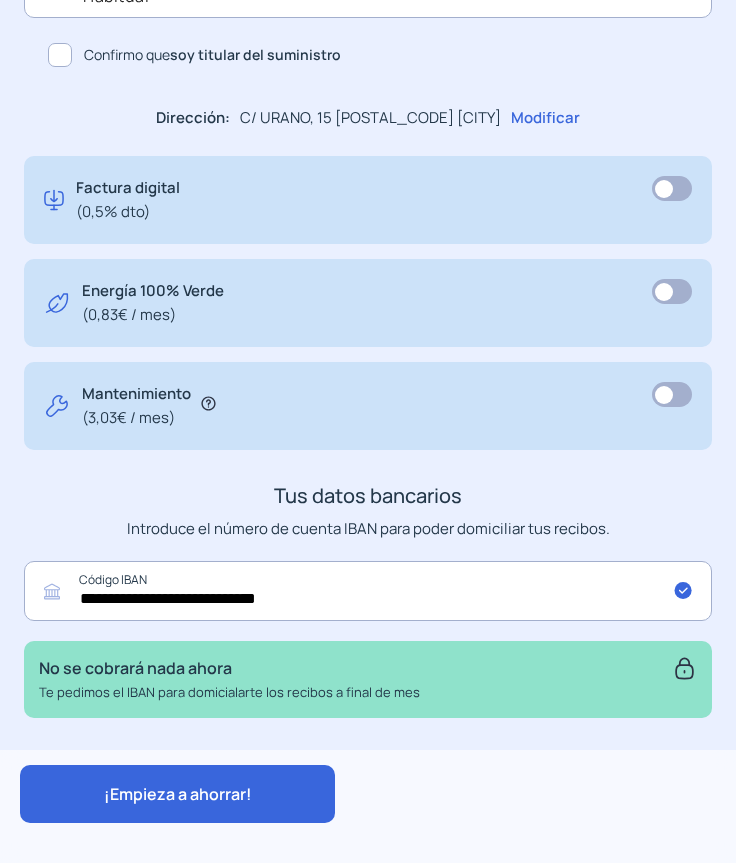click on "¡Empieza a ahorrar!" 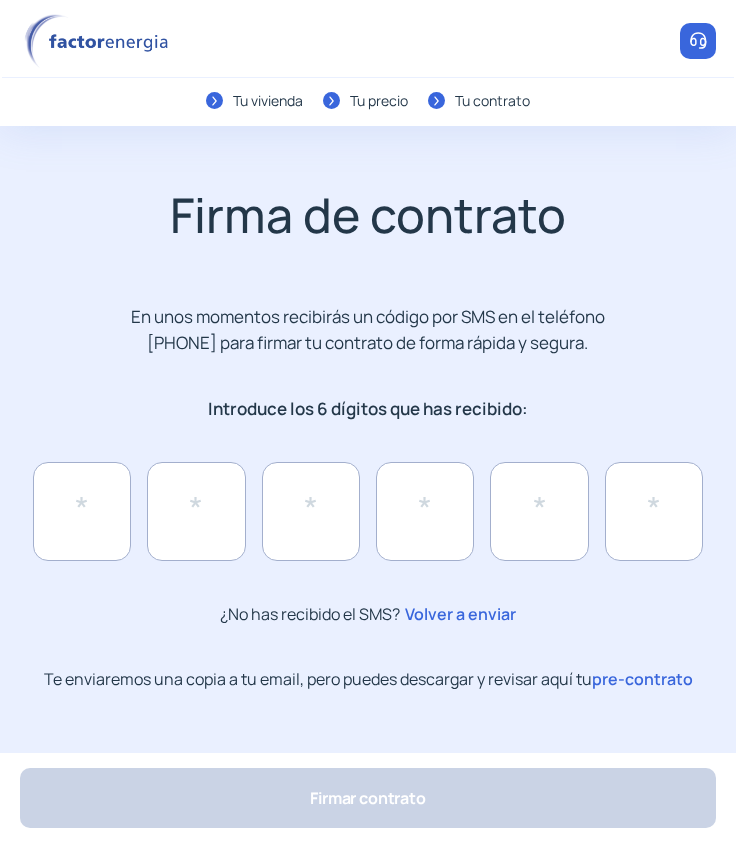 scroll, scrollTop: 0, scrollLeft: 0, axis: both 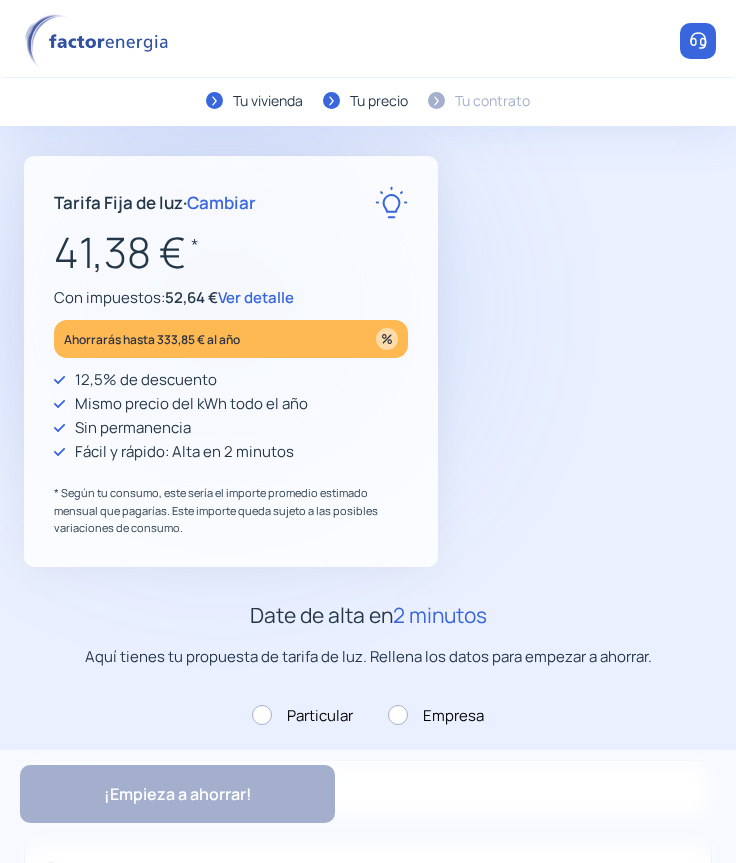 type on "******" 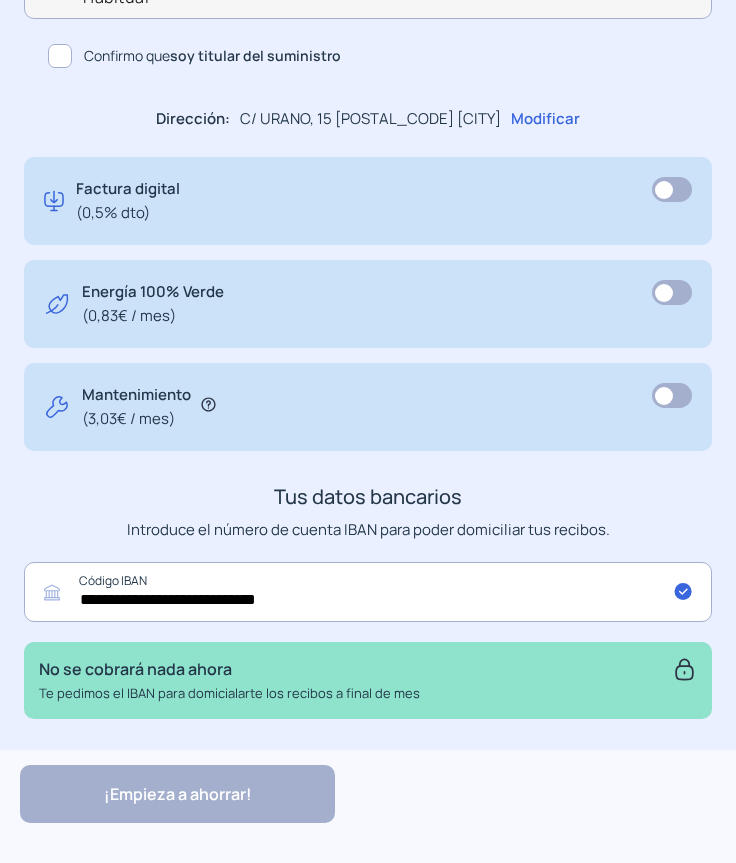scroll, scrollTop: 1201, scrollLeft: 0, axis: vertical 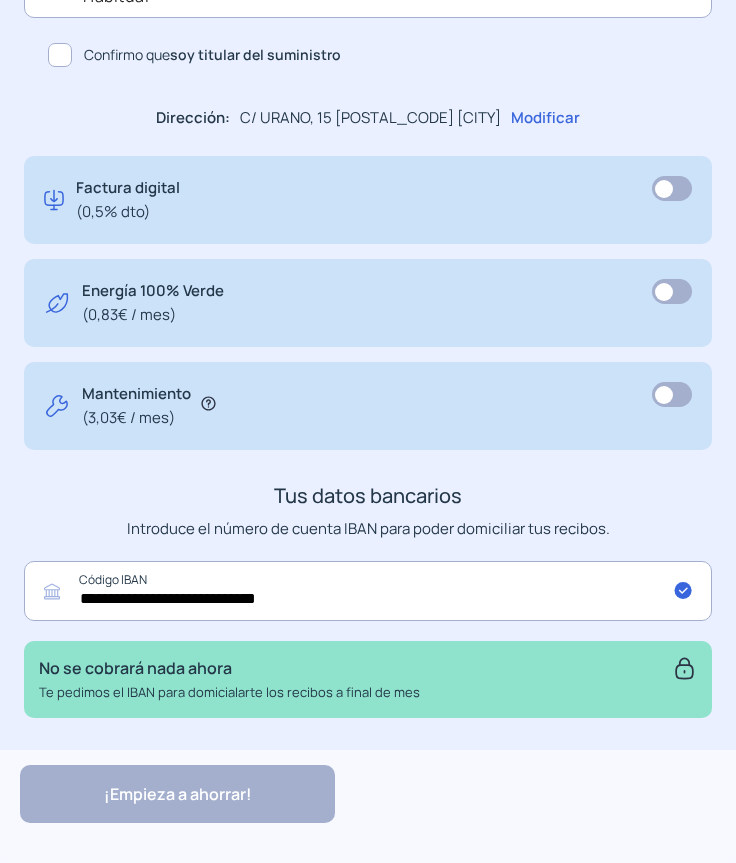 click on "Modificar" 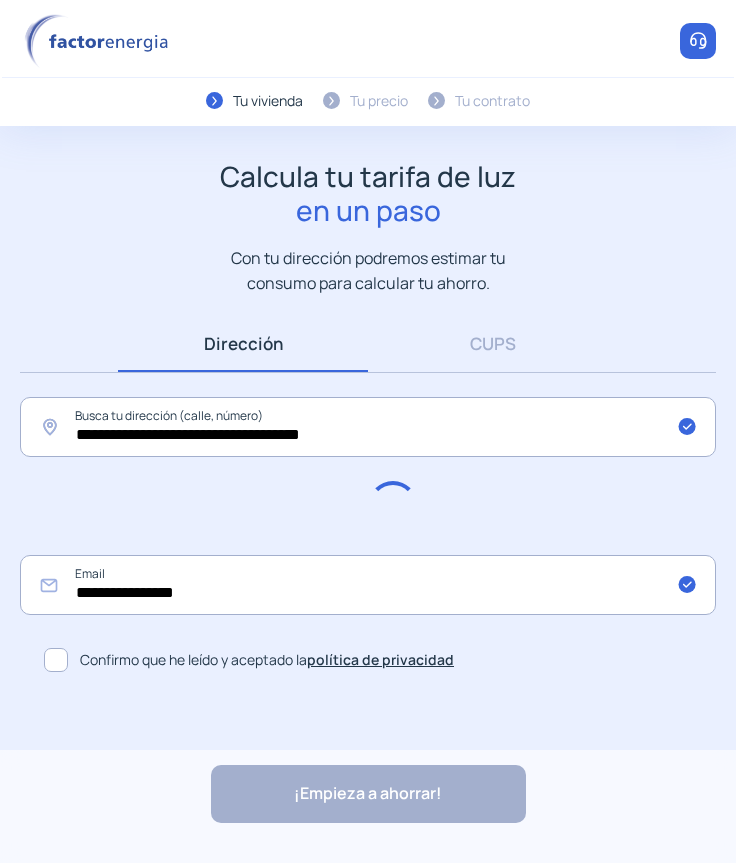 scroll, scrollTop: 0, scrollLeft: 0, axis: both 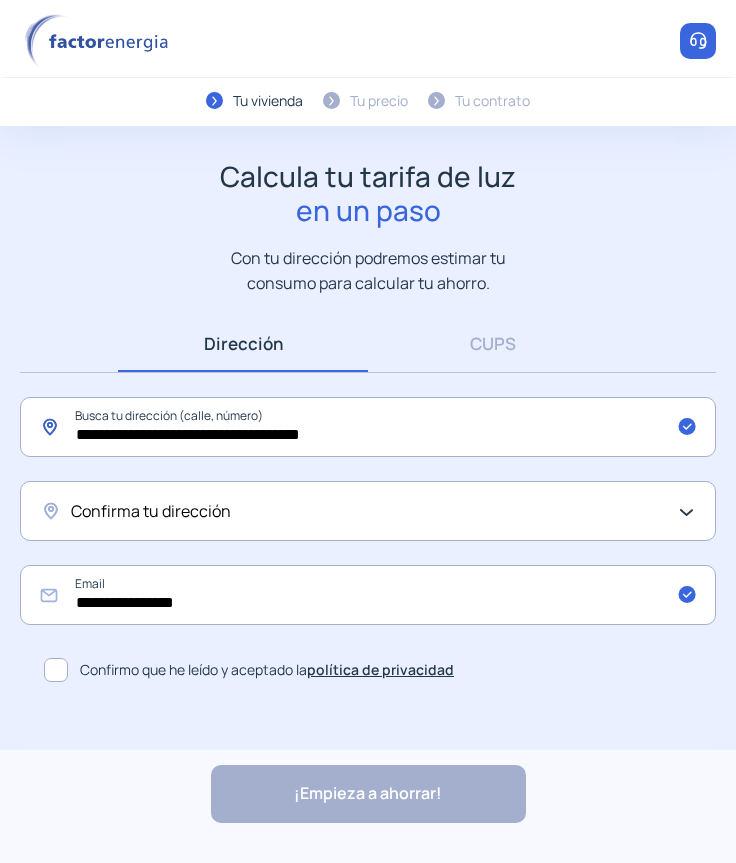 drag, startPoint x: 422, startPoint y: 419, endPoint x: 10, endPoint y: 411, distance: 412.07767 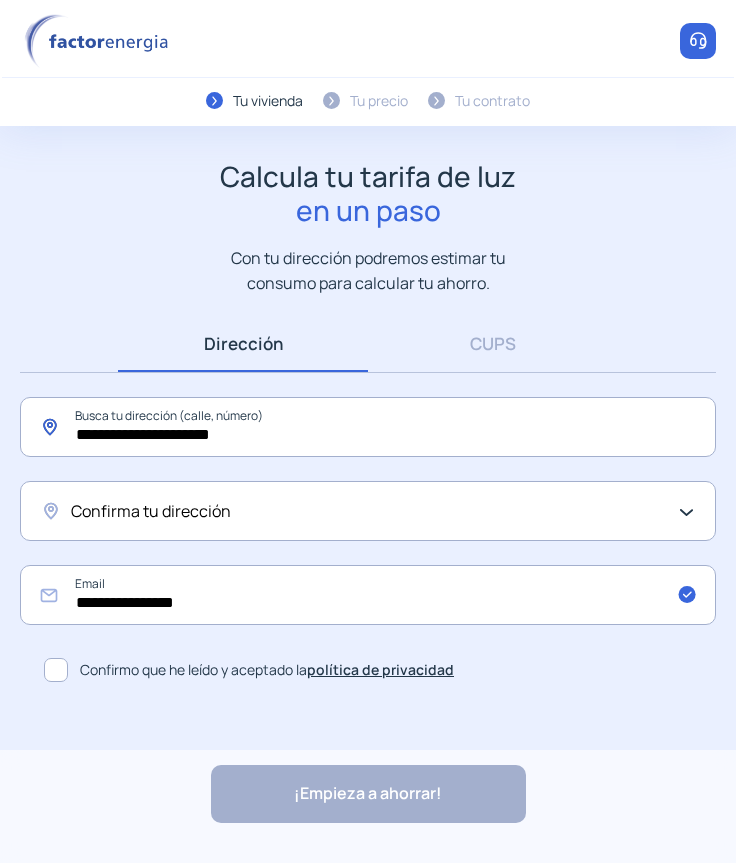 click on "**********" 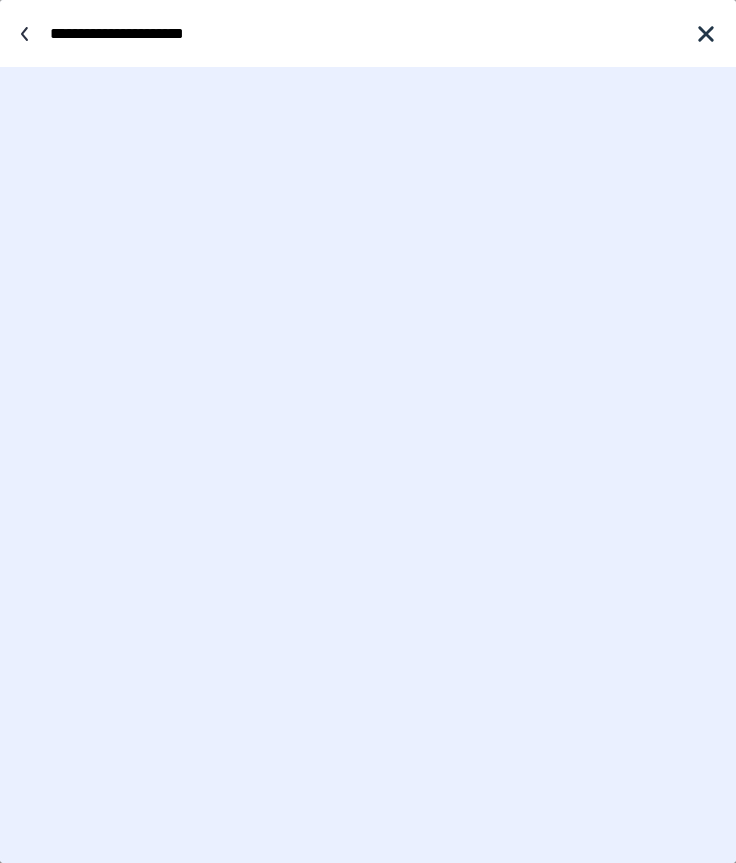 click on "**********" at bounding box center (363, 33) 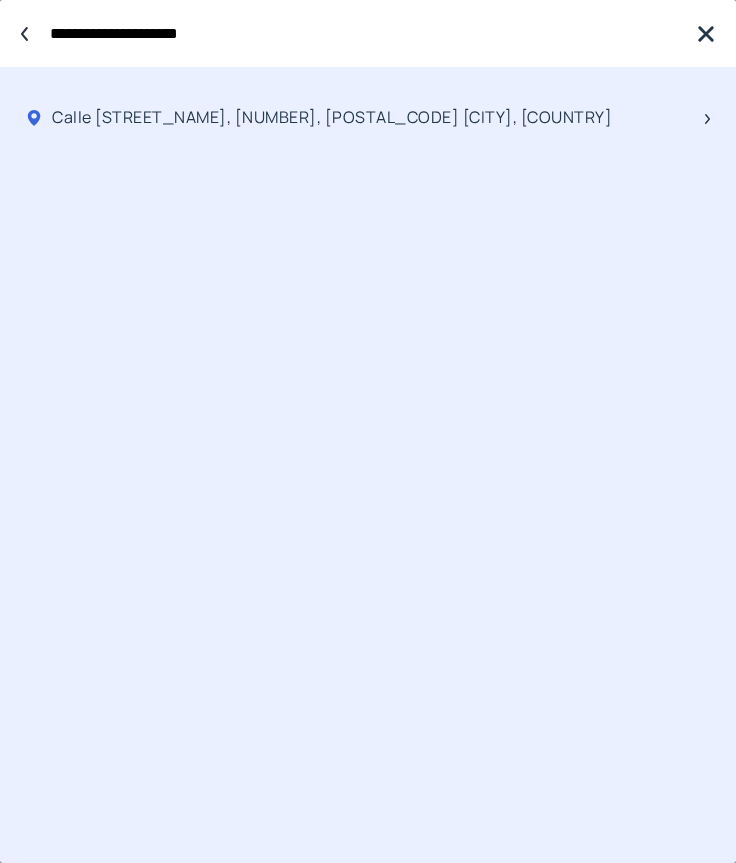 type on "**********" 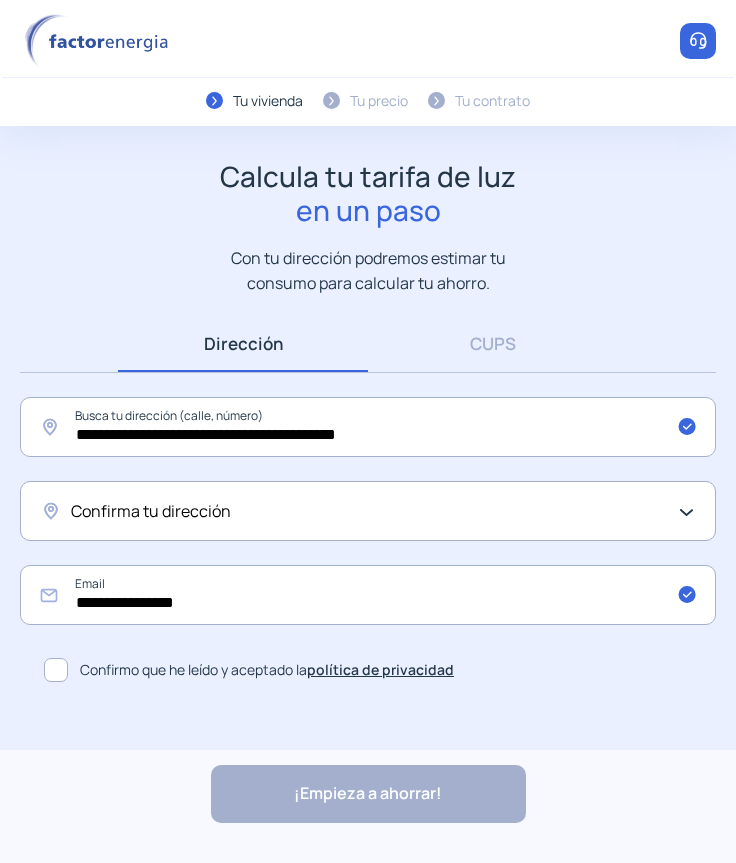 click on "Confirma tu dirección" 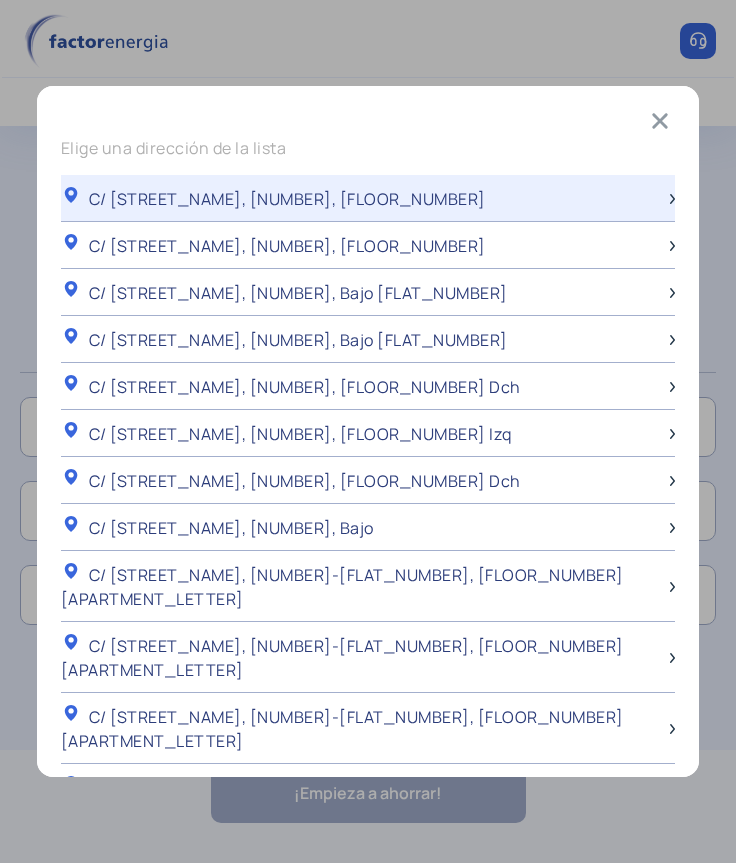 click on "C/ [STREET_NAME], [NUMBER], [FLOOR_NUMBER]" at bounding box center [368, 198] 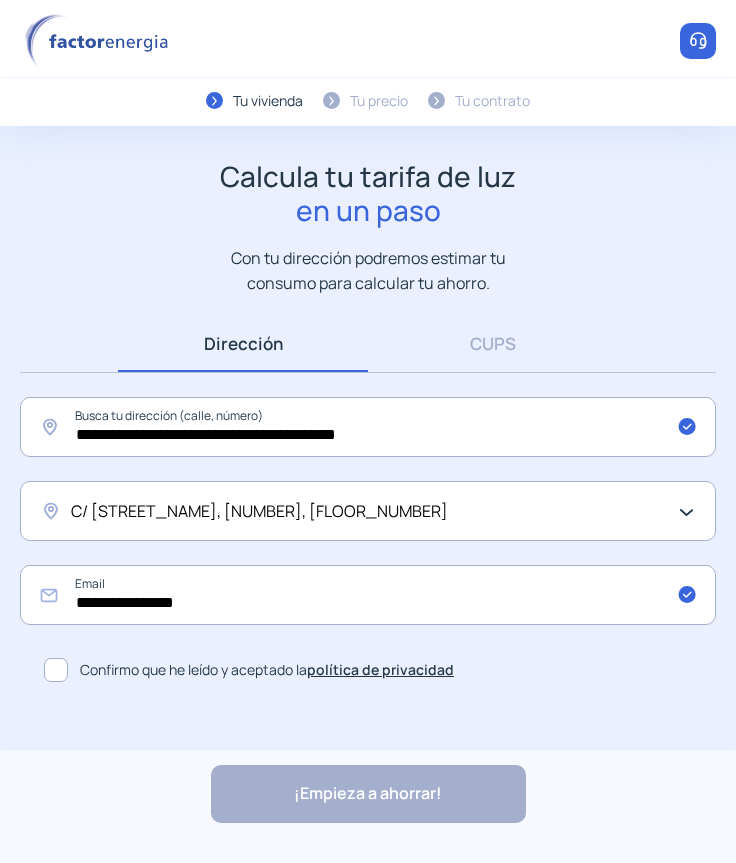 click 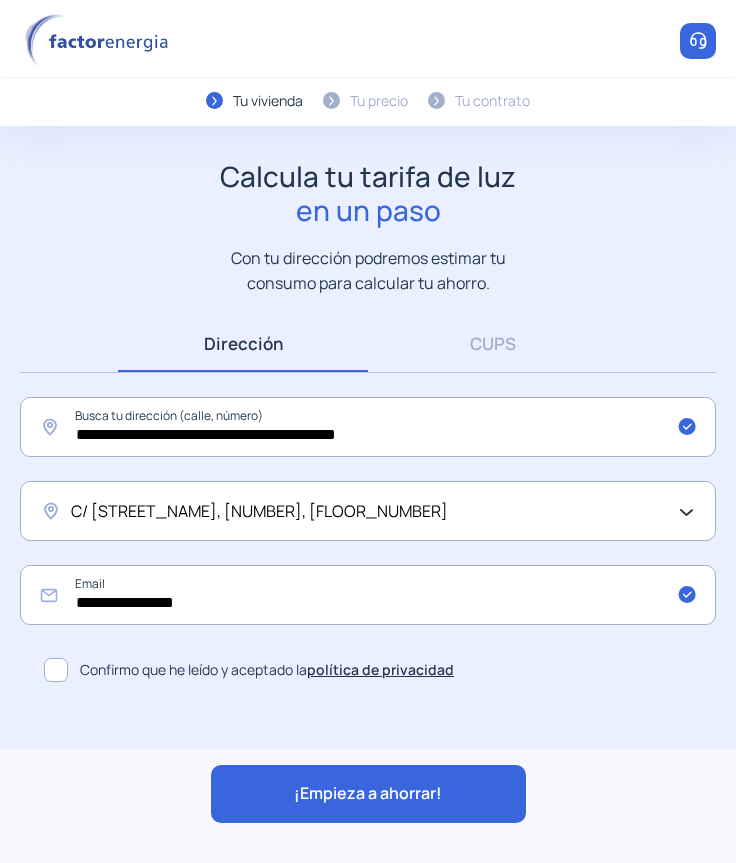 click on "¡Empieza a ahorrar!" 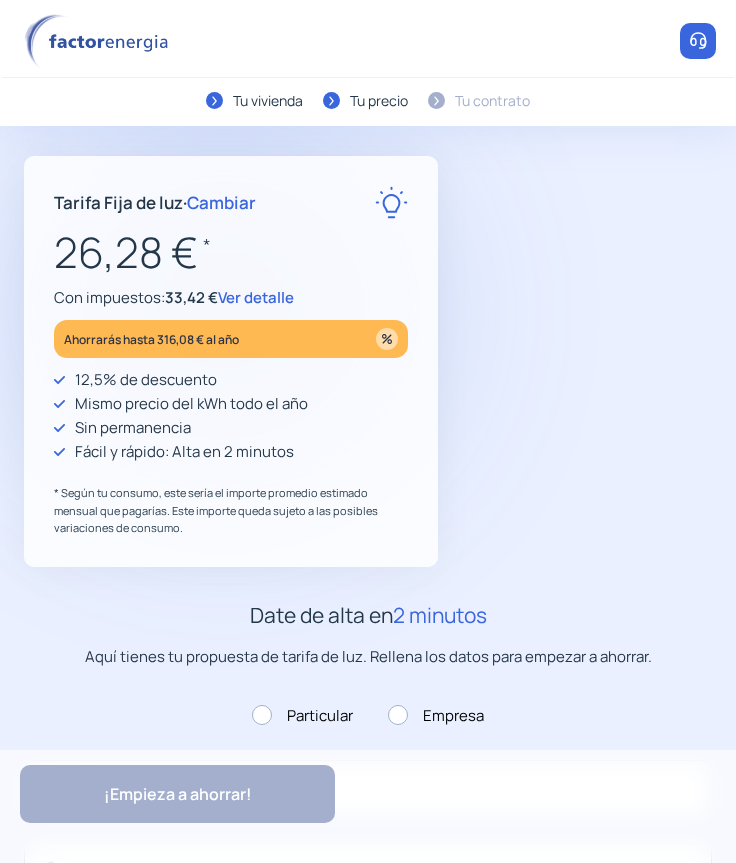 type on "******" 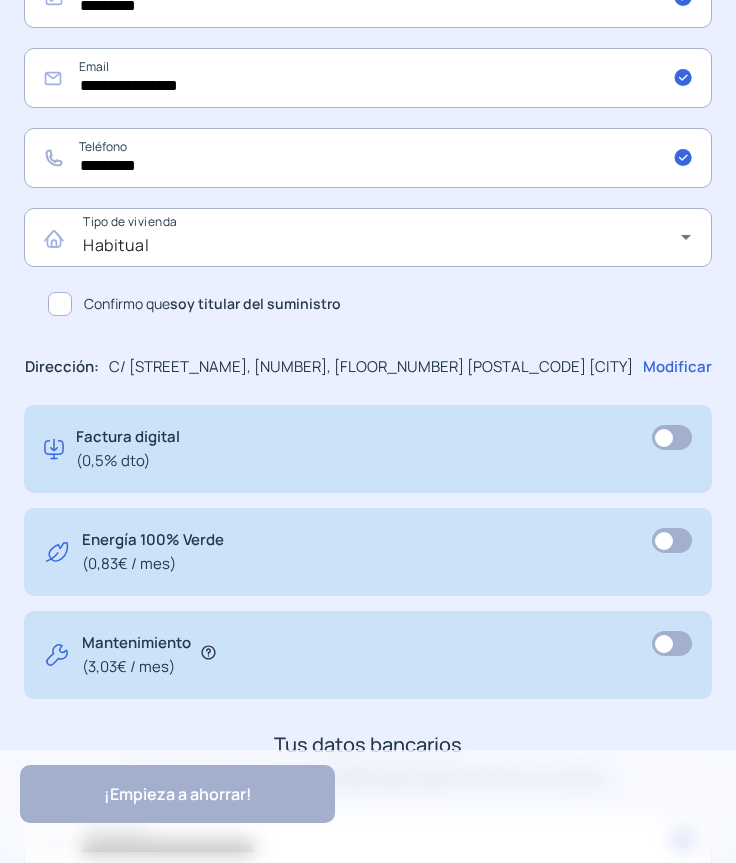 scroll, scrollTop: 1000, scrollLeft: 0, axis: vertical 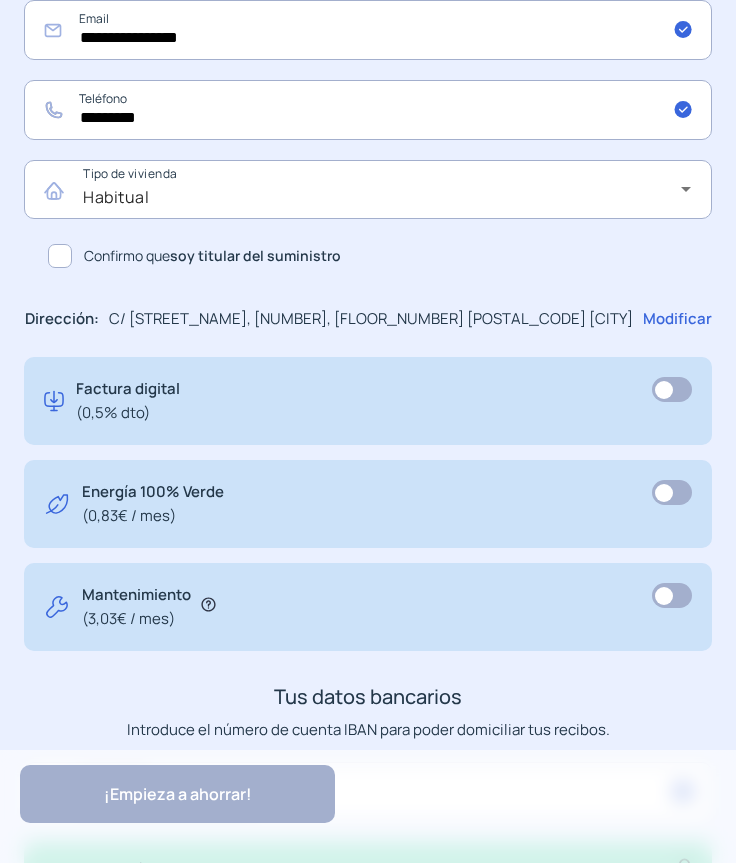 click 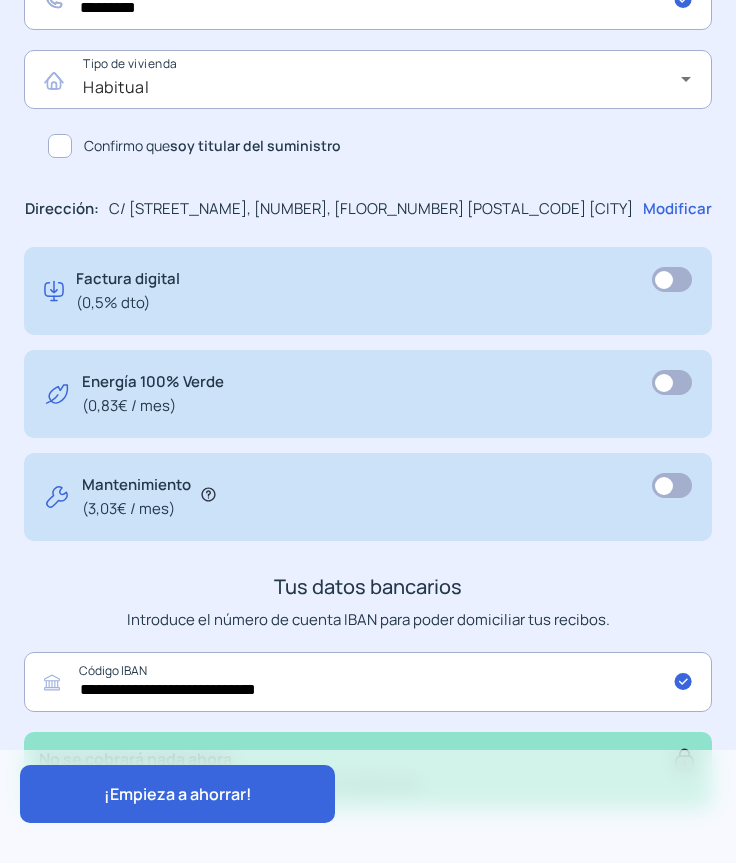 scroll, scrollTop: 1201, scrollLeft: 0, axis: vertical 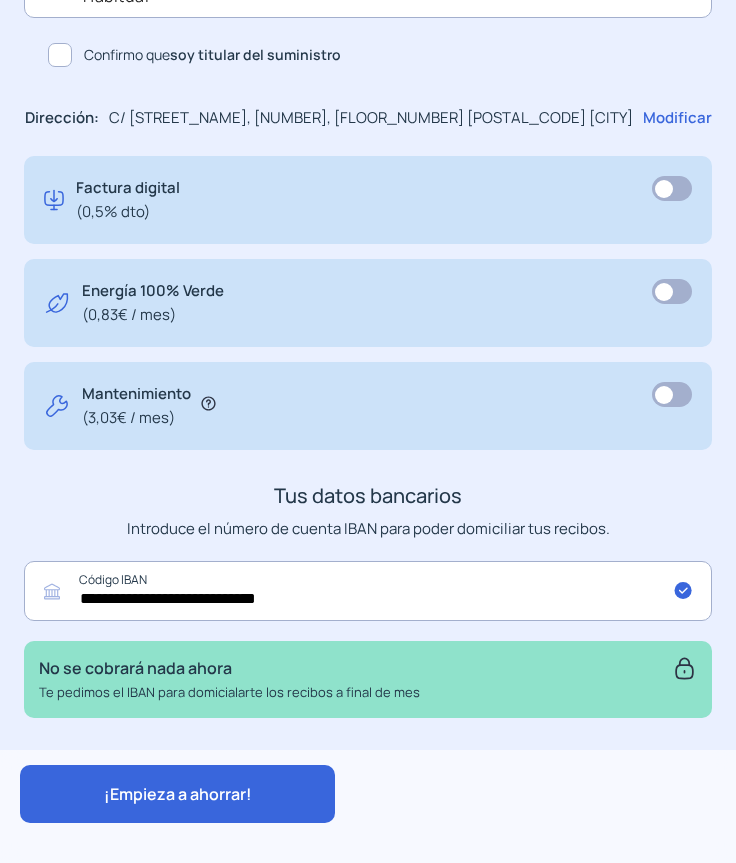 click on "¡Empieza a ahorrar!" 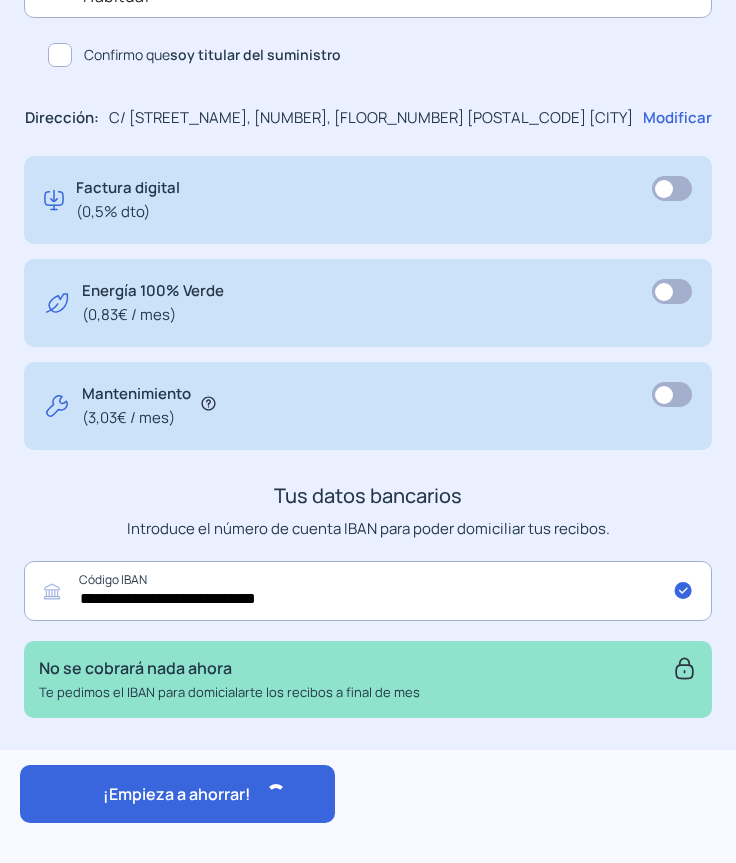 scroll, scrollTop: 0, scrollLeft: 0, axis: both 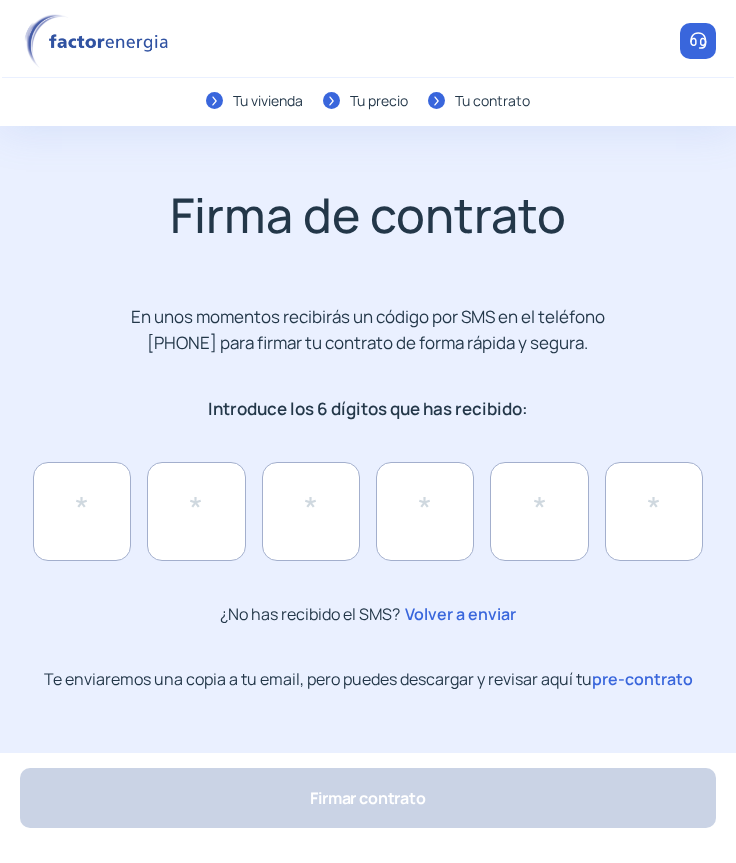 click on "pre-contrato" 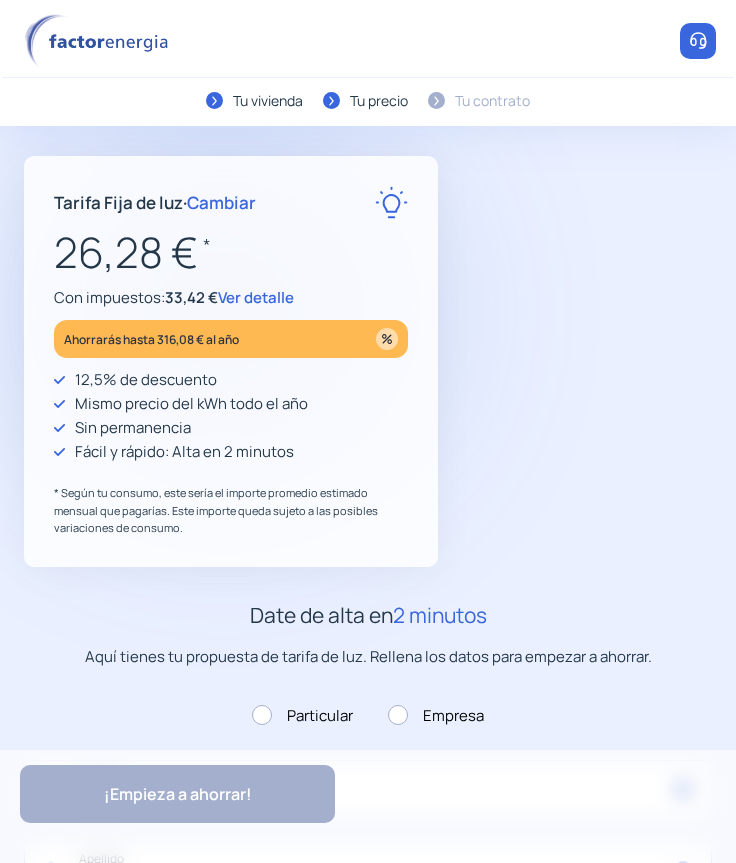 click on "Ver detalle" 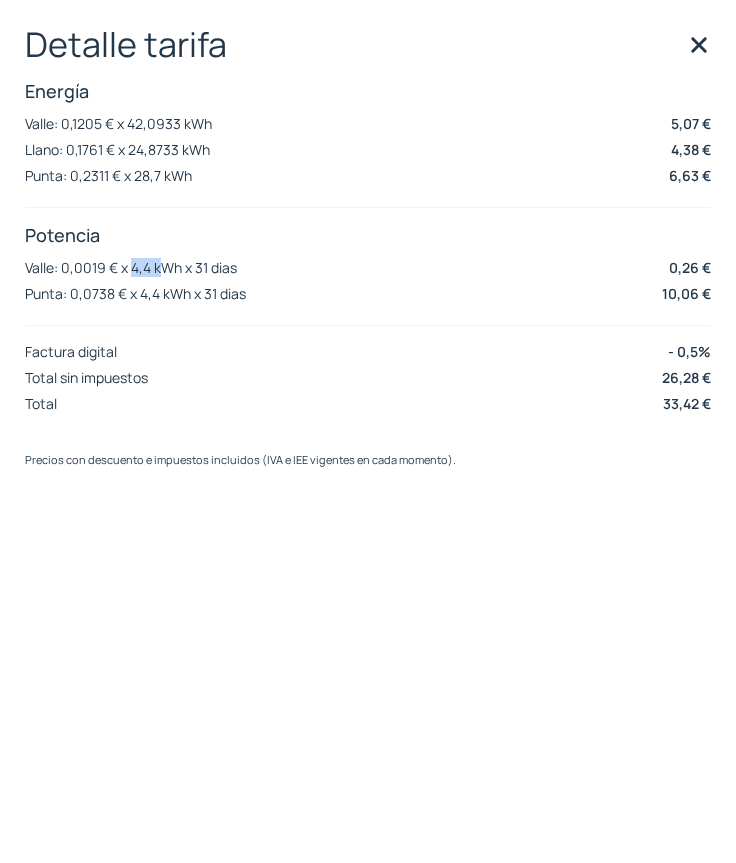 drag, startPoint x: 133, startPoint y: 274, endPoint x: 162, endPoint y: 274, distance: 29 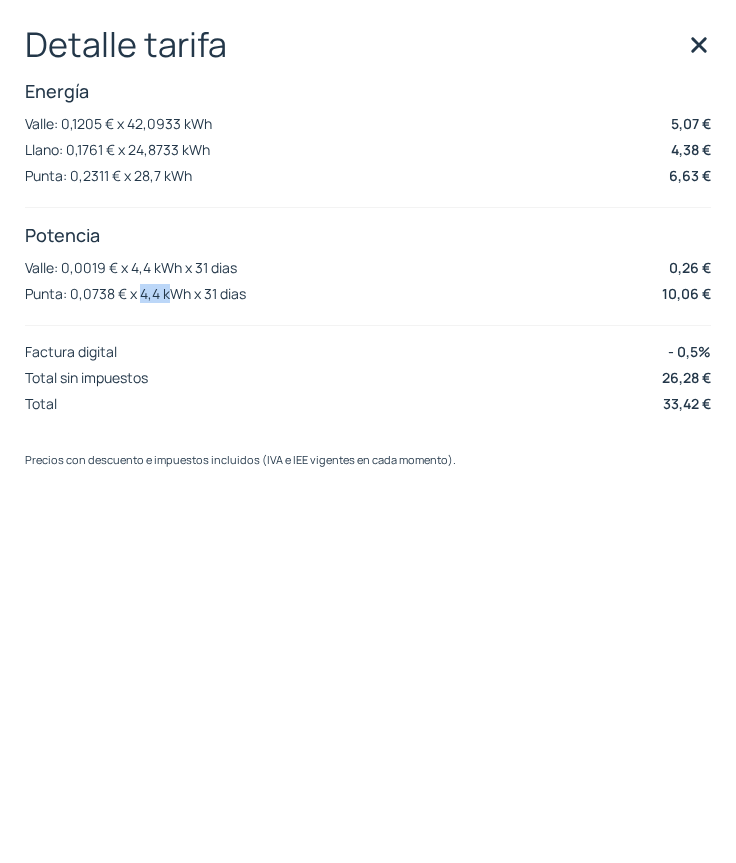 drag, startPoint x: 139, startPoint y: 294, endPoint x: 193, endPoint y: 289, distance: 54.230988 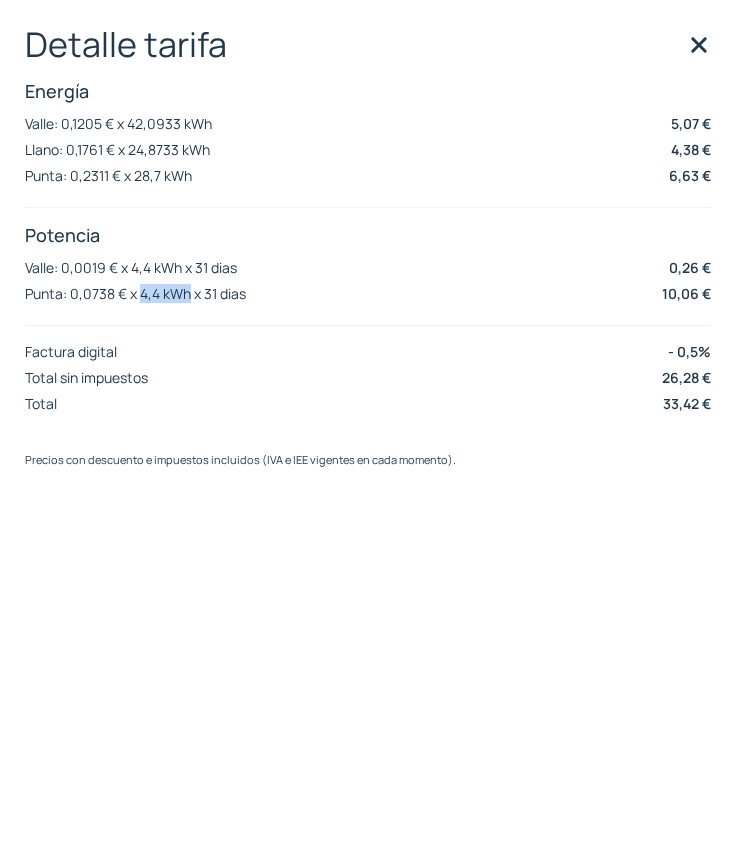 click 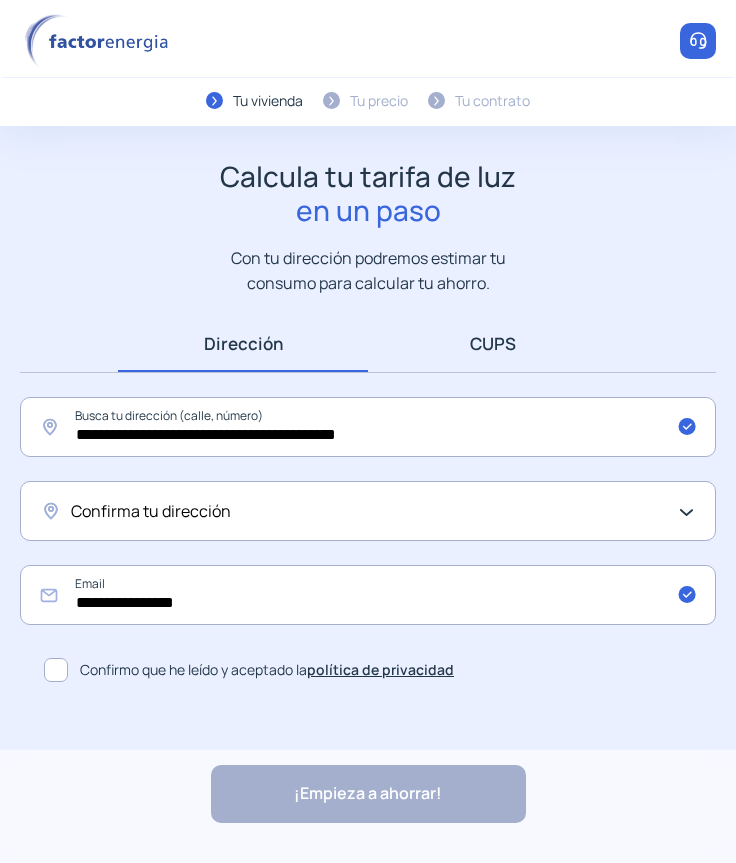 click on "CUPS" at bounding box center [493, 343] 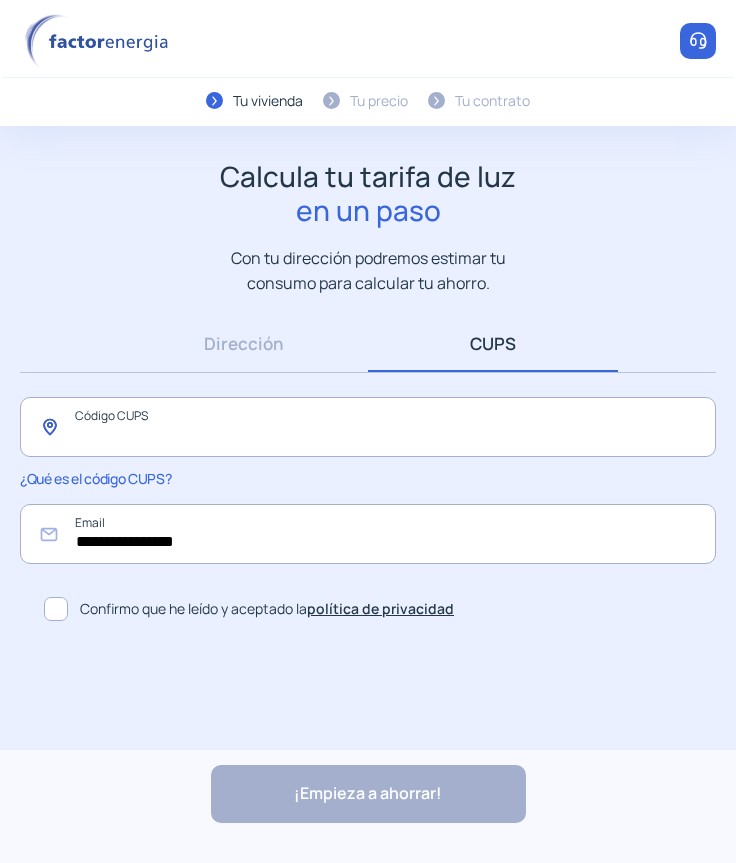 click 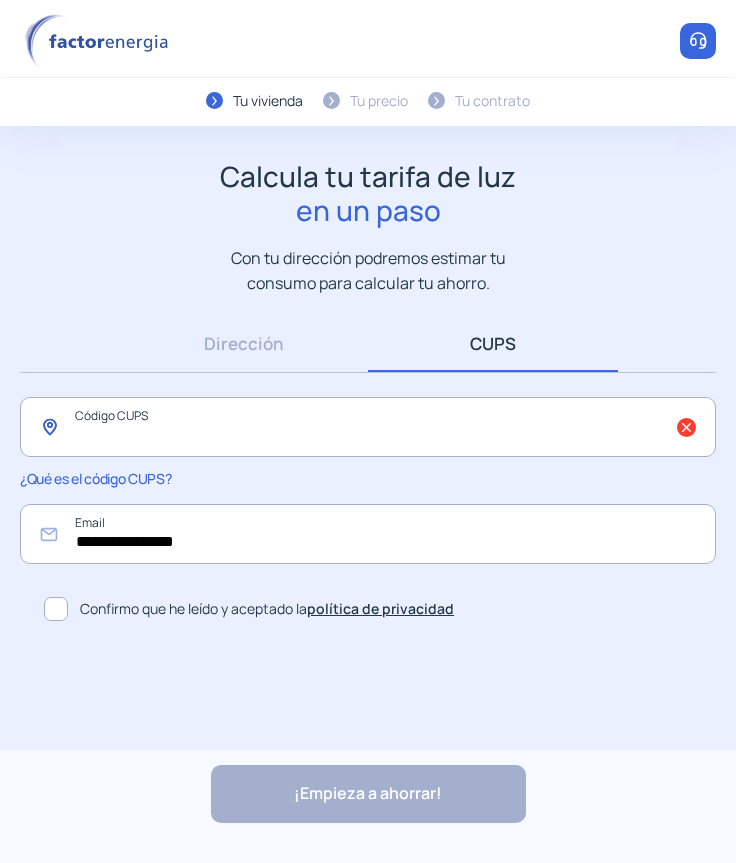 click 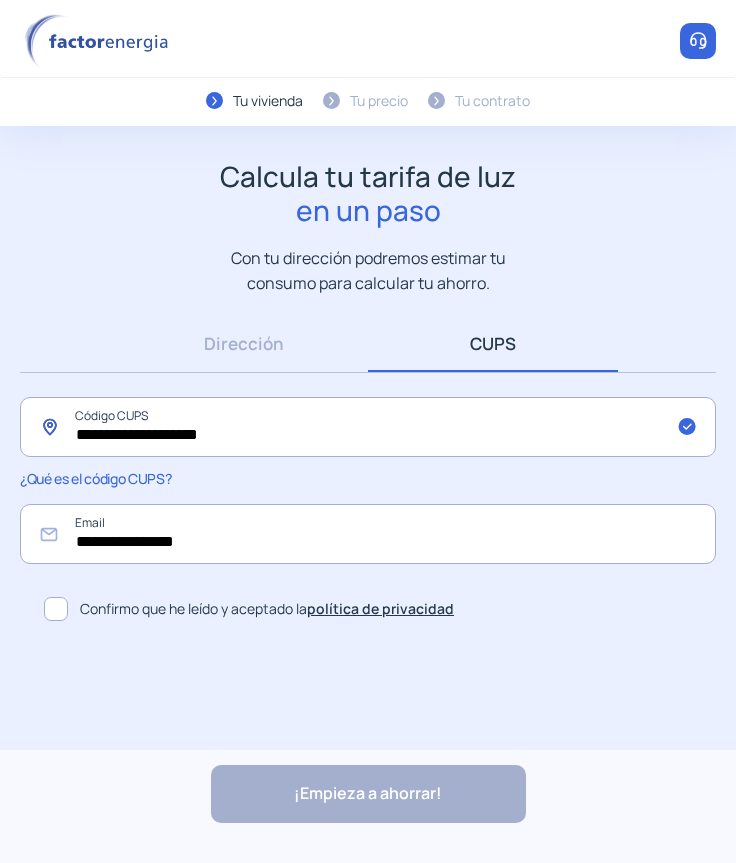 type on "**********" 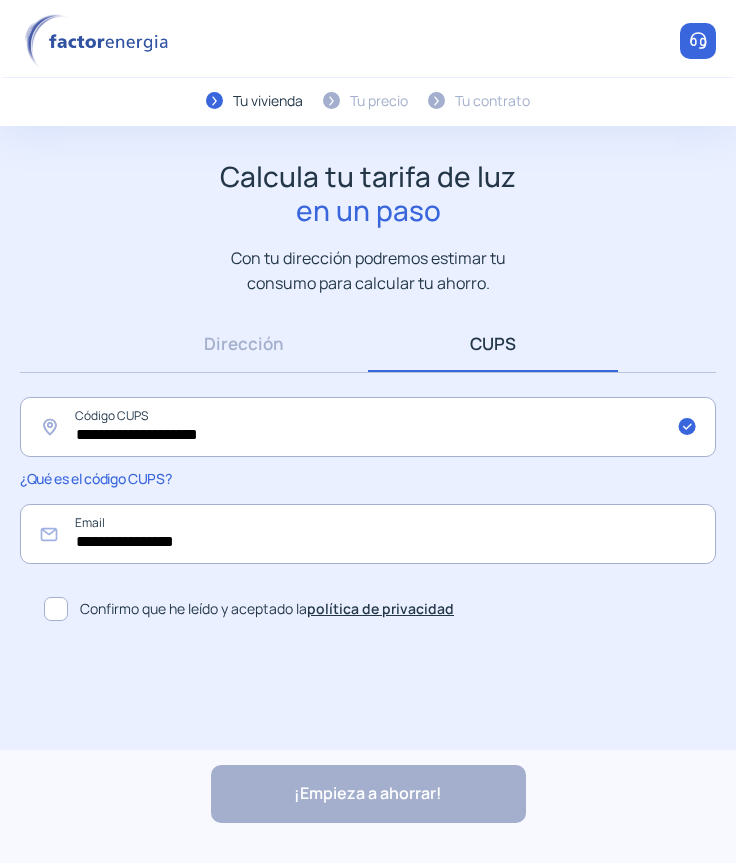 click 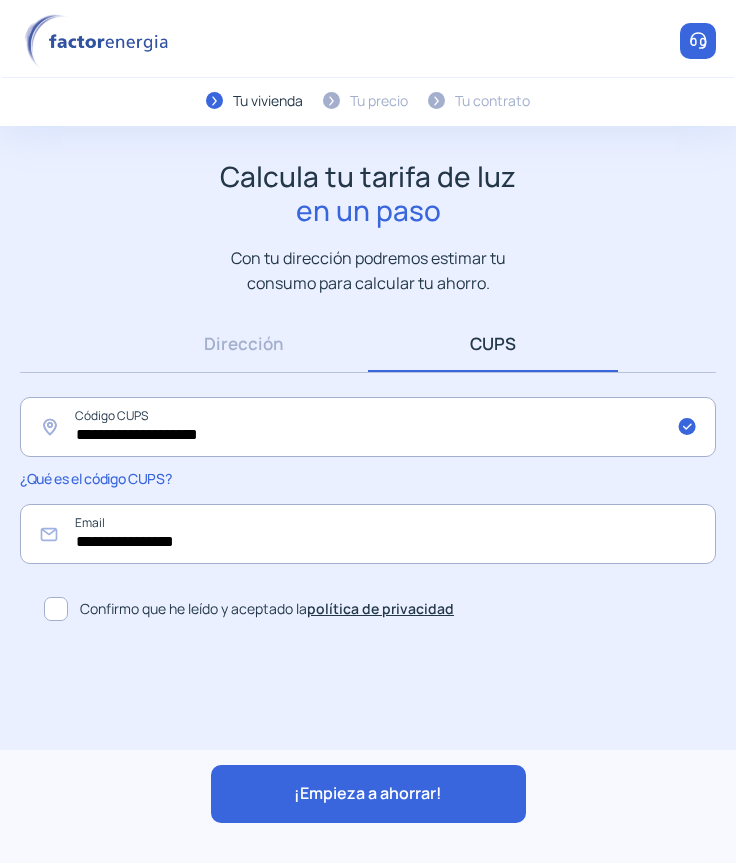 click on "¡Empieza a ahorrar!" 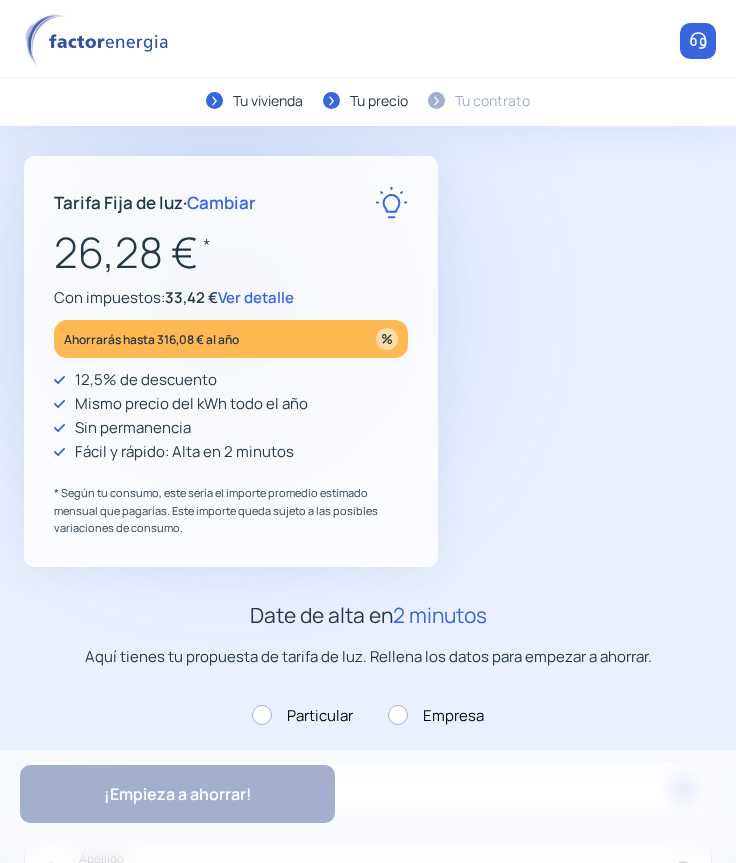 click on "Ver detalle" 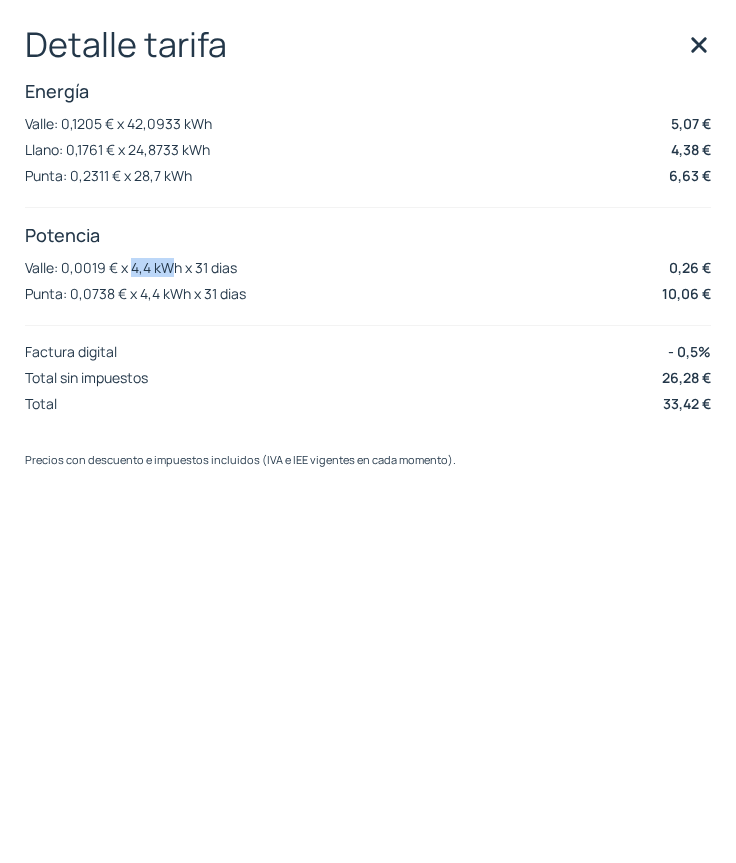 drag, startPoint x: 133, startPoint y: 269, endPoint x: 174, endPoint y: 265, distance: 41.19466 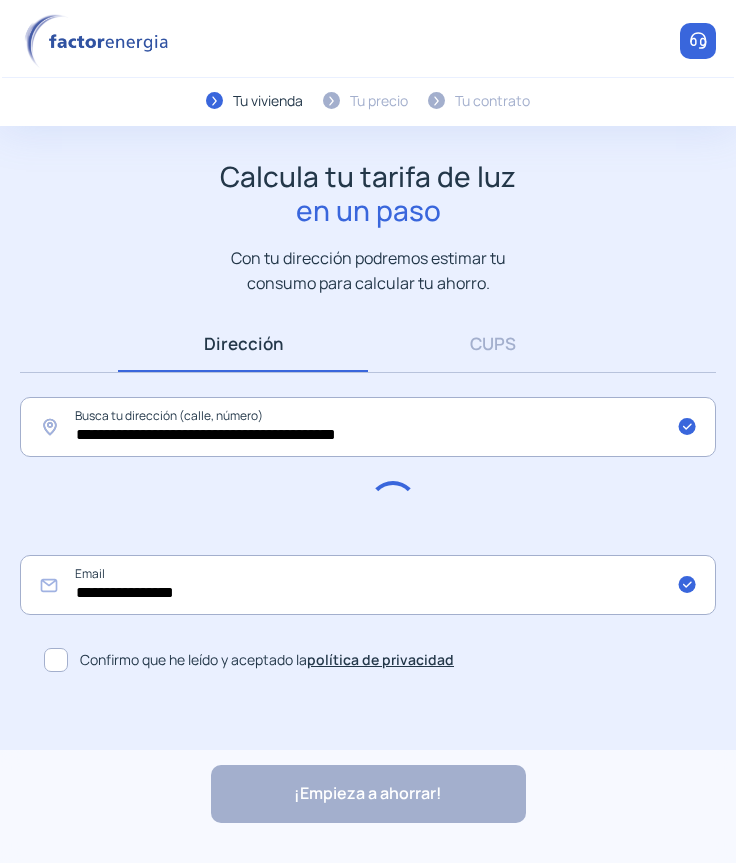 click on "Dirección" at bounding box center (243, 343) 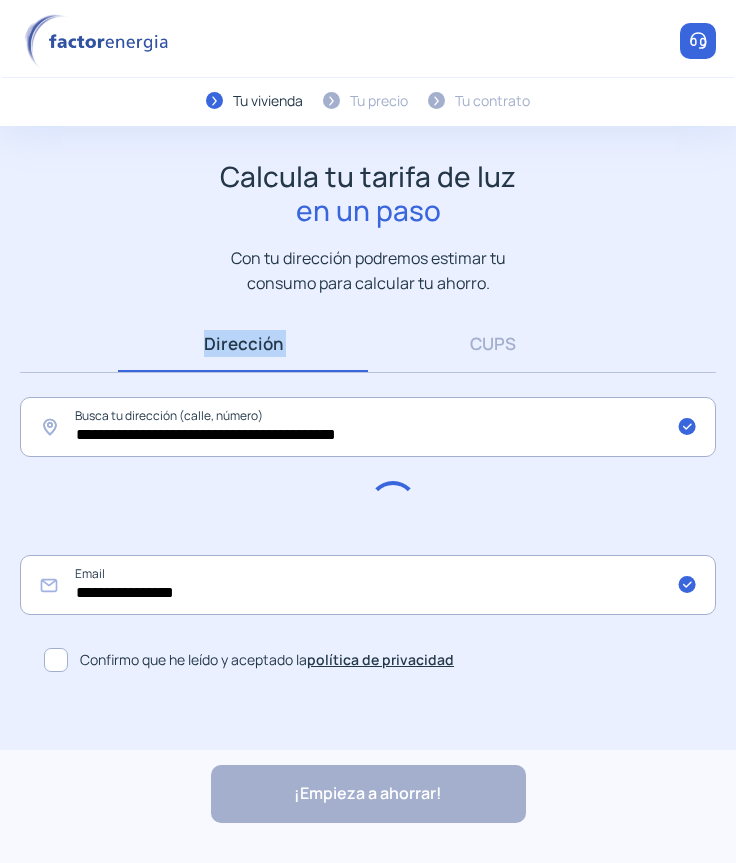 click on "Dirección" at bounding box center (243, 343) 